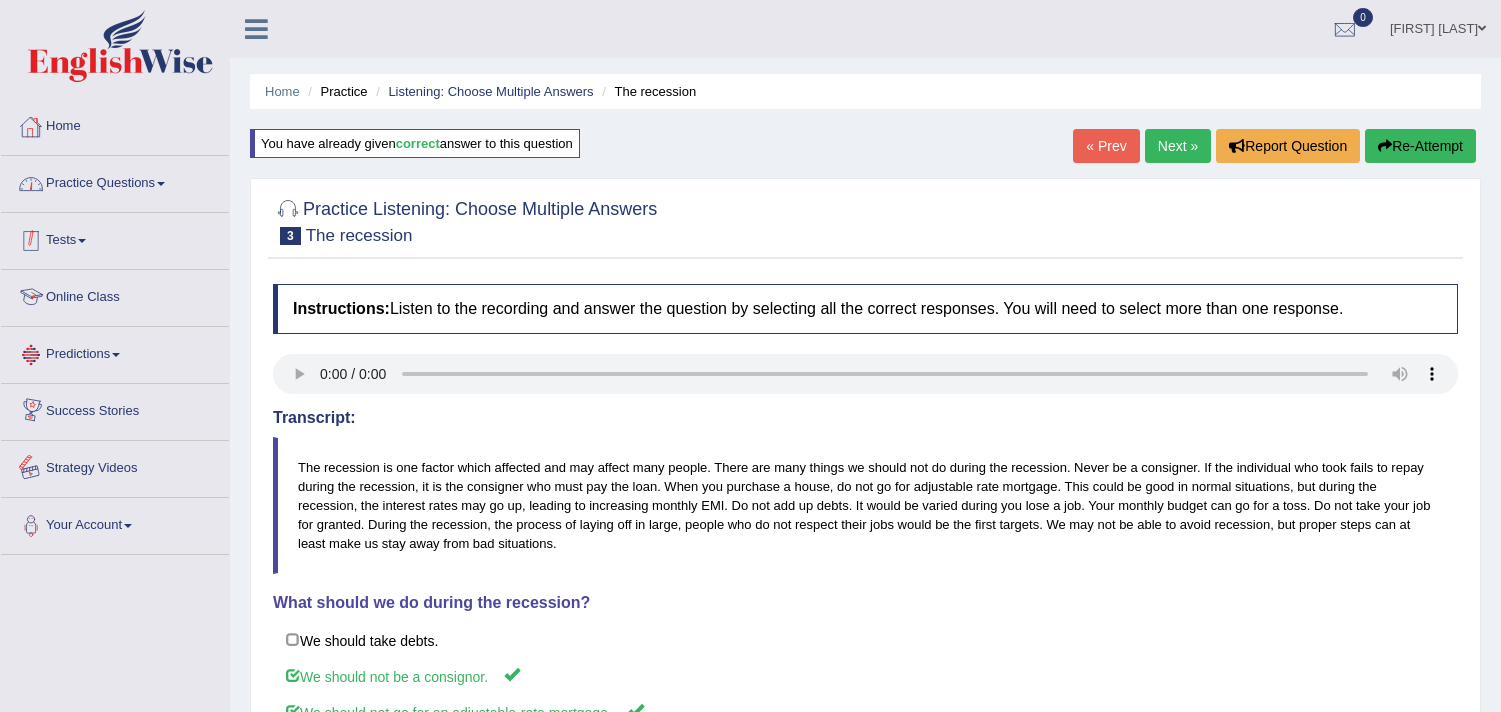 scroll, scrollTop: 0, scrollLeft: 0, axis: both 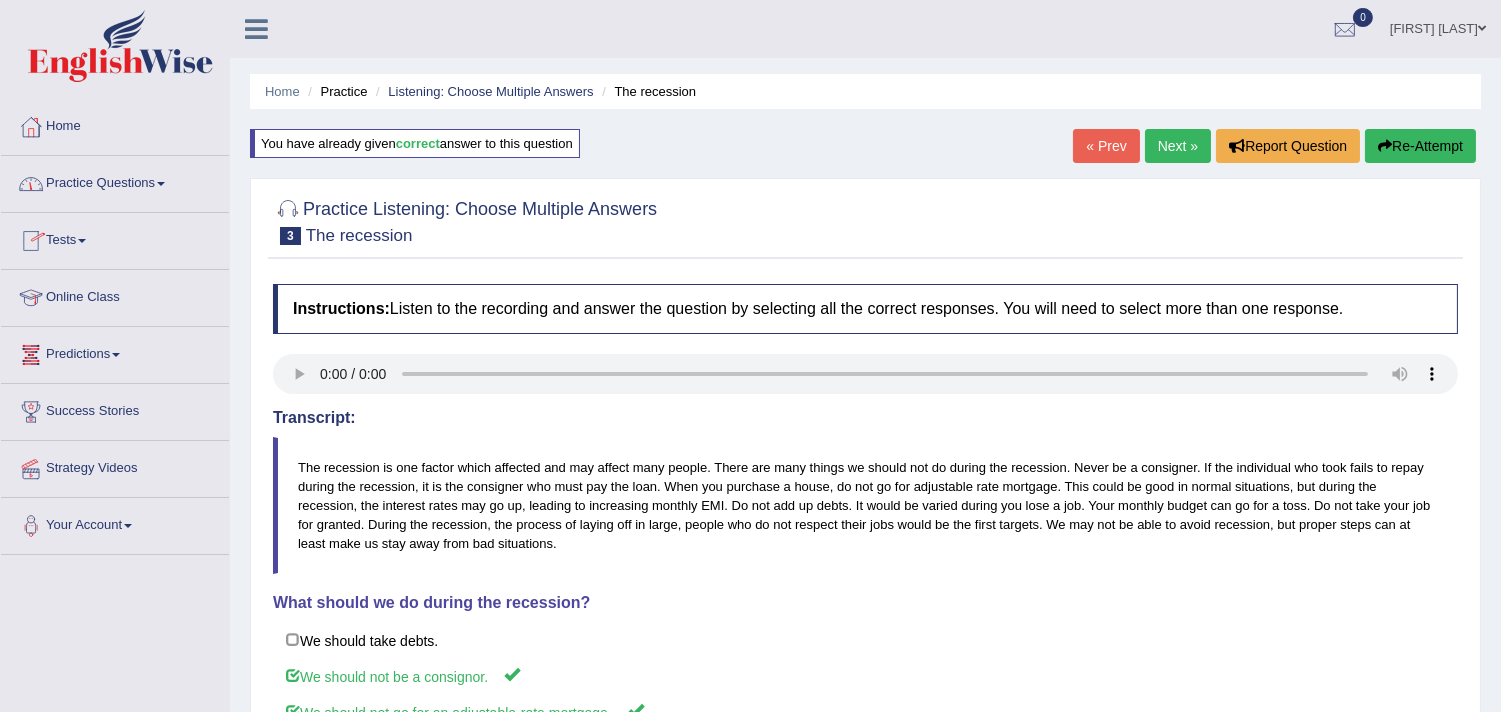 click on "Practice Questions" at bounding box center [115, 181] 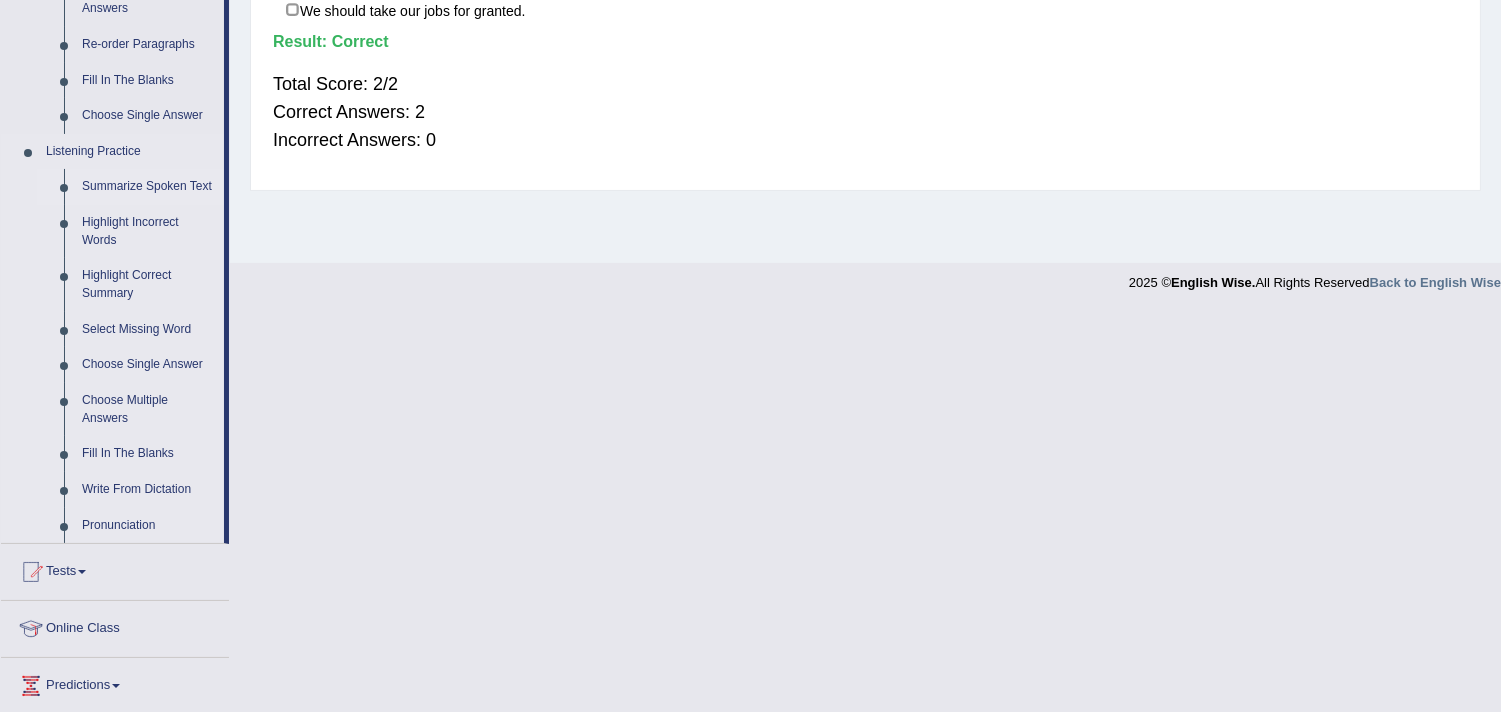 scroll, scrollTop: 777, scrollLeft: 0, axis: vertical 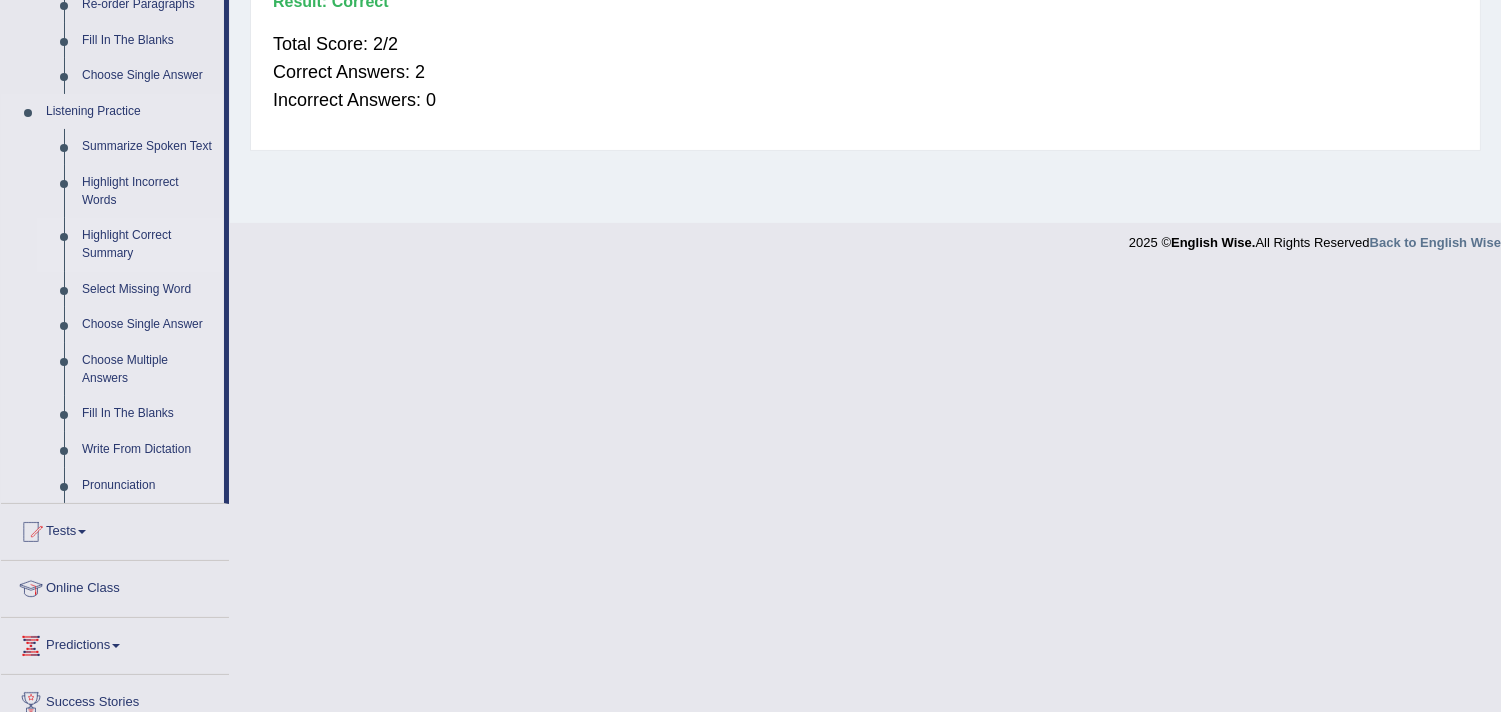 click on "Highlight Correct Summary" at bounding box center [148, 244] 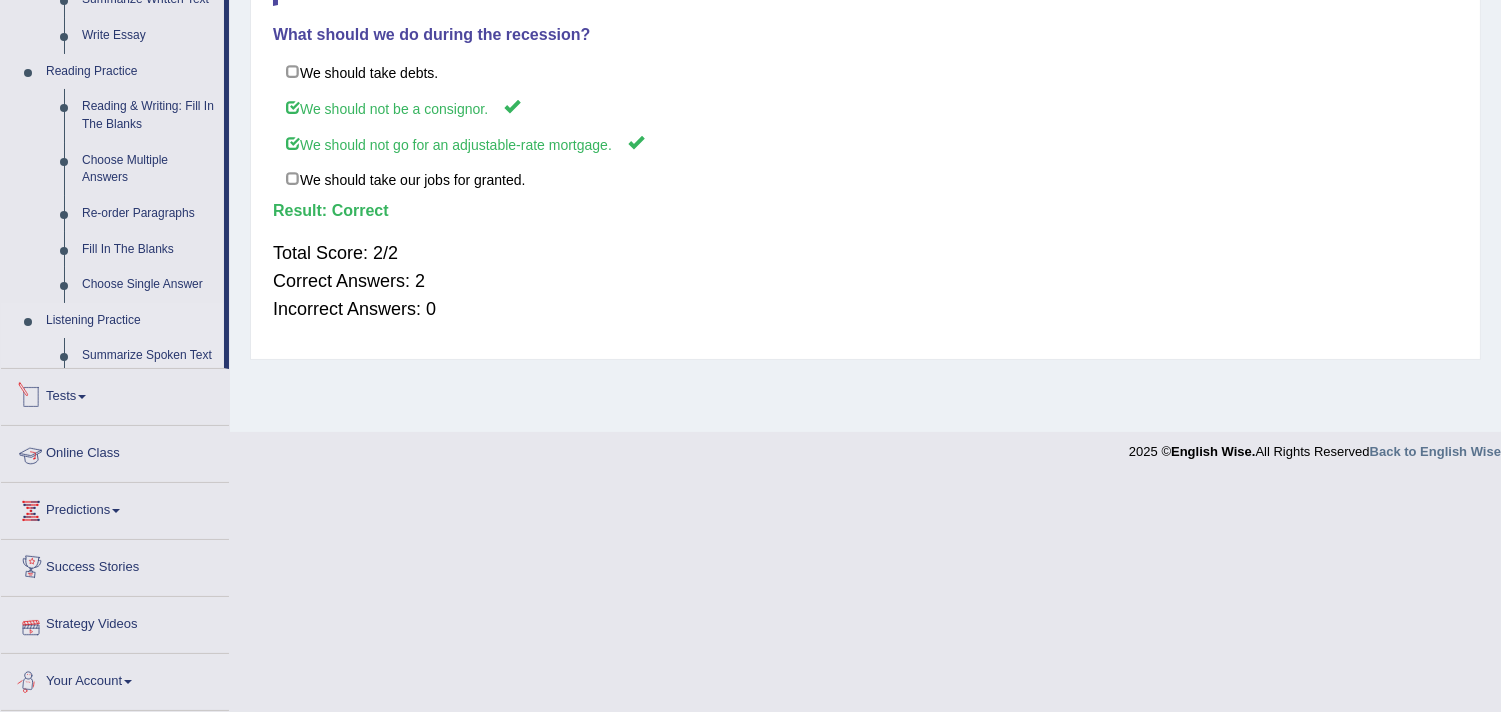 scroll, scrollTop: 568, scrollLeft: 0, axis: vertical 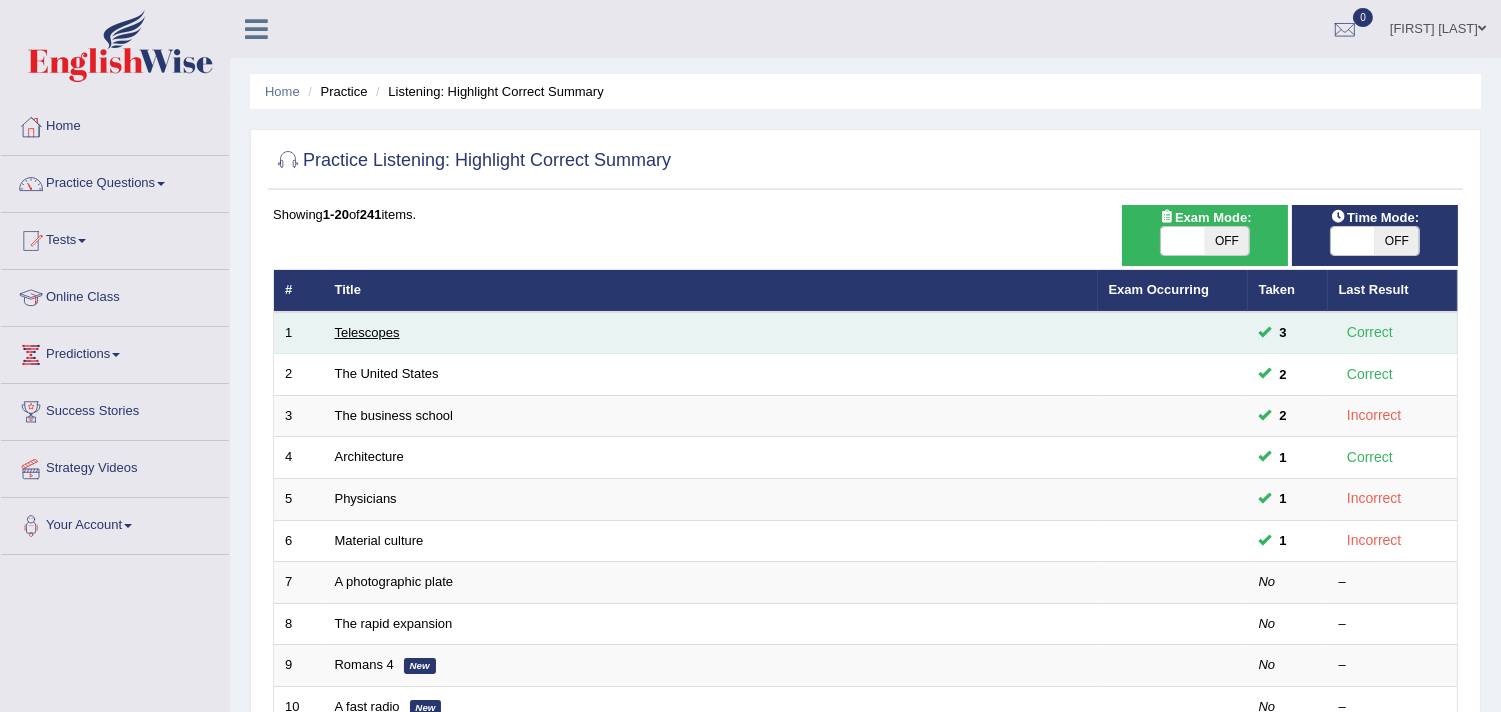click on "Telescopes" at bounding box center [367, 332] 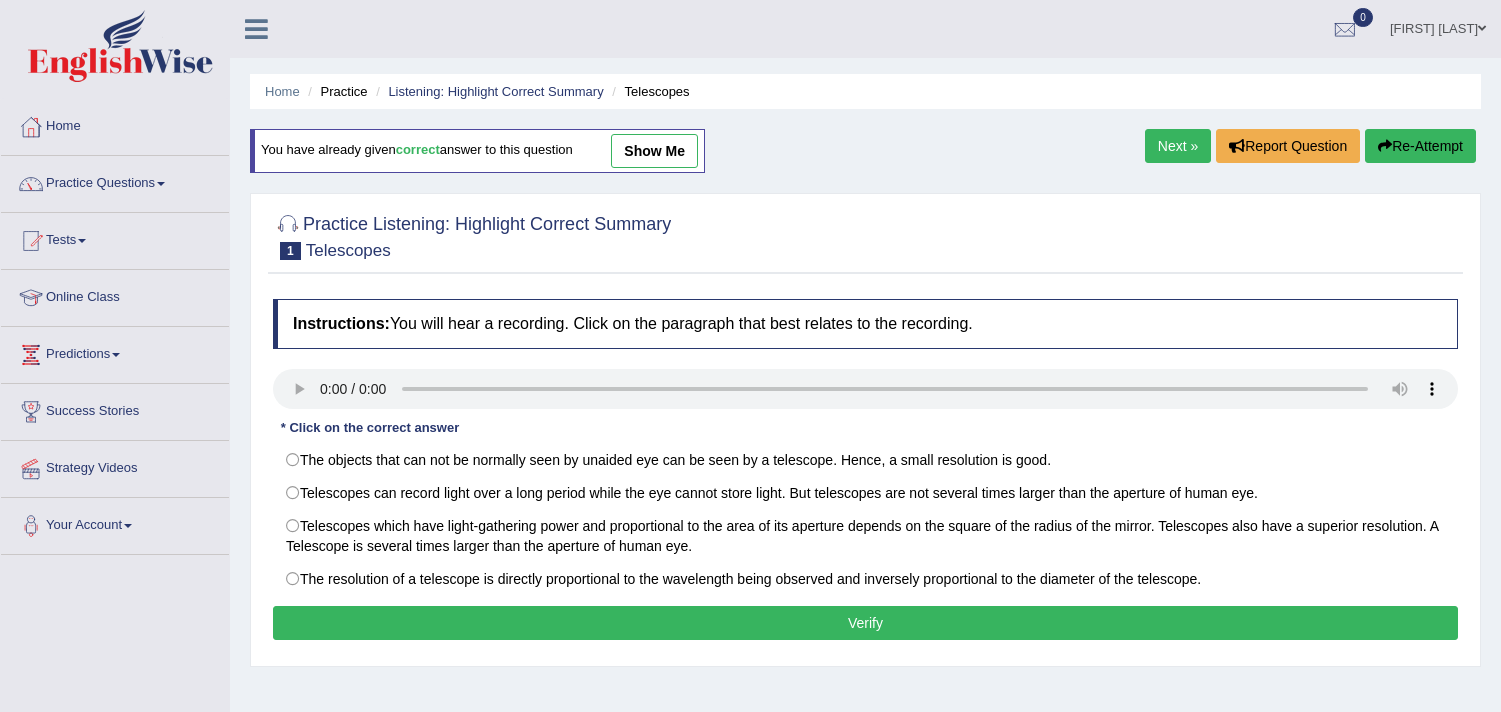 scroll, scrollTop: 0, scrollLeft: 0, axis: both 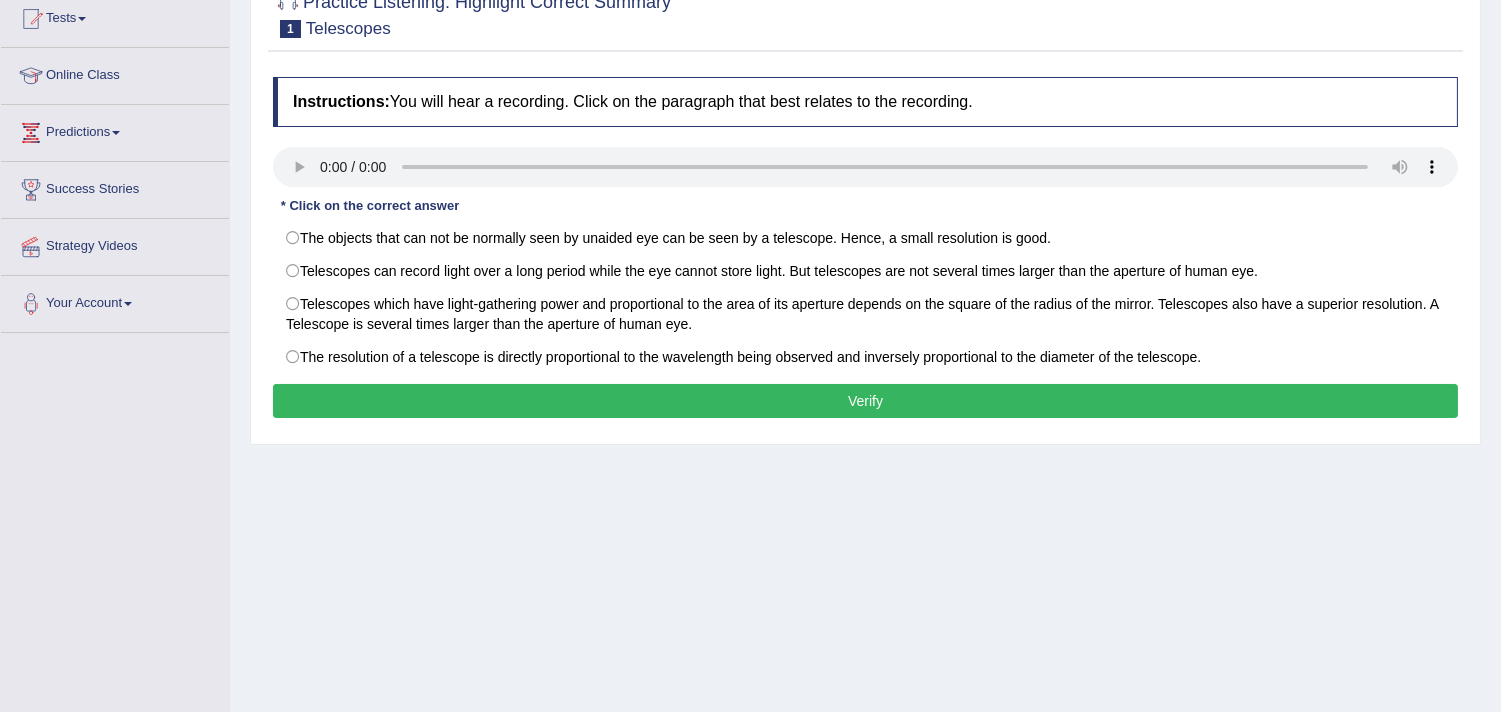 type 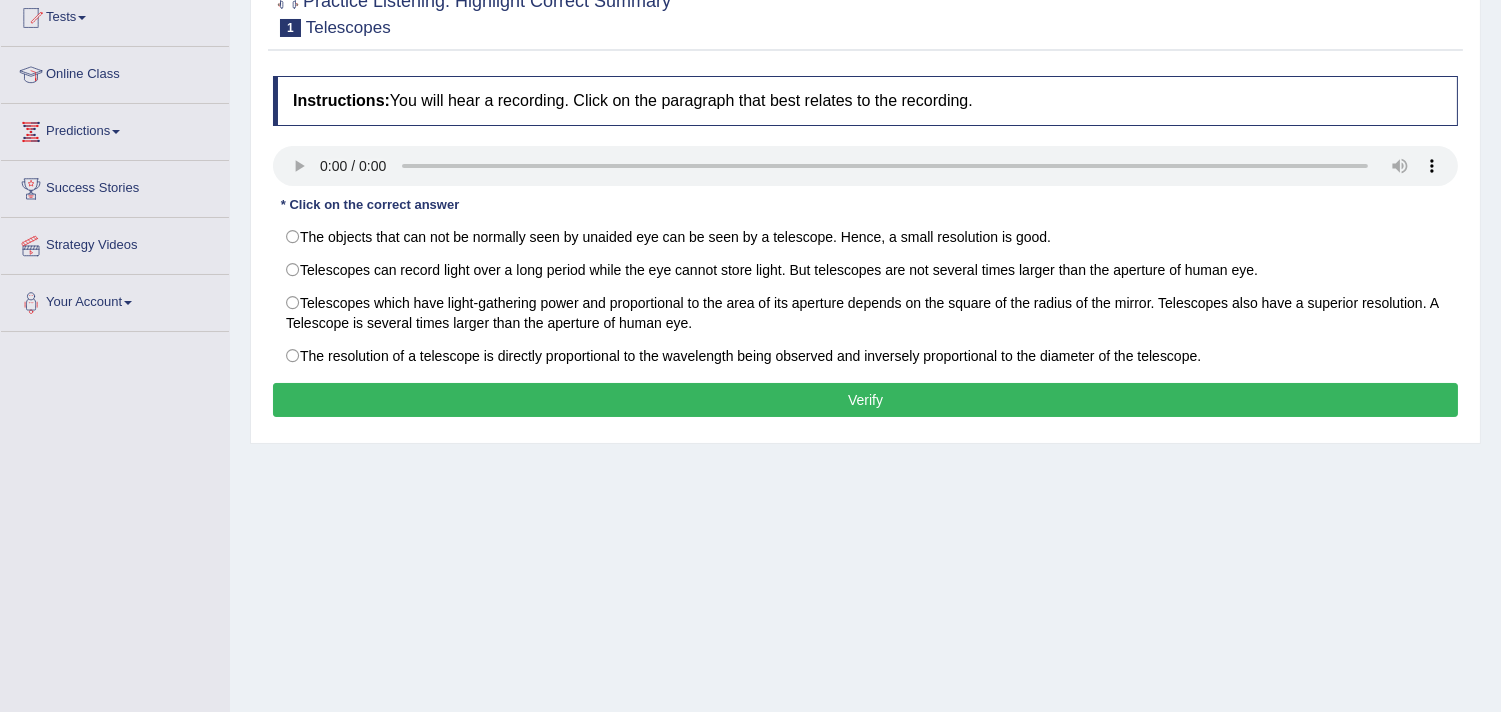 scroll, scrollTop: 222, scrollLeft: 0, axis: vertical 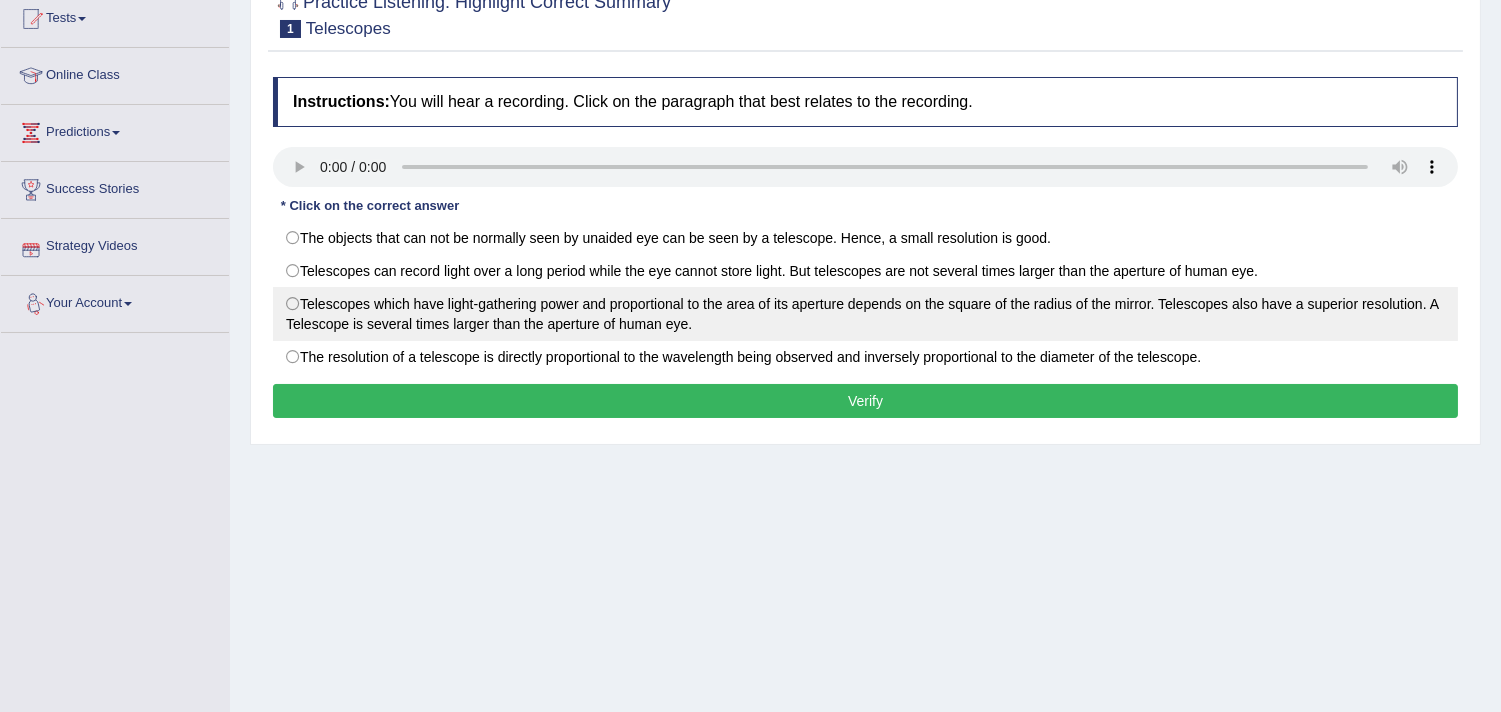 click on "Telescopes which have light-gathering power and proportional to the area of its aperture depends on the square of the radius of the mirror. Telescopes also have a superior resolution. A Telescope is several times larger than the aperture of human eye." at bounding box center [865, 314] 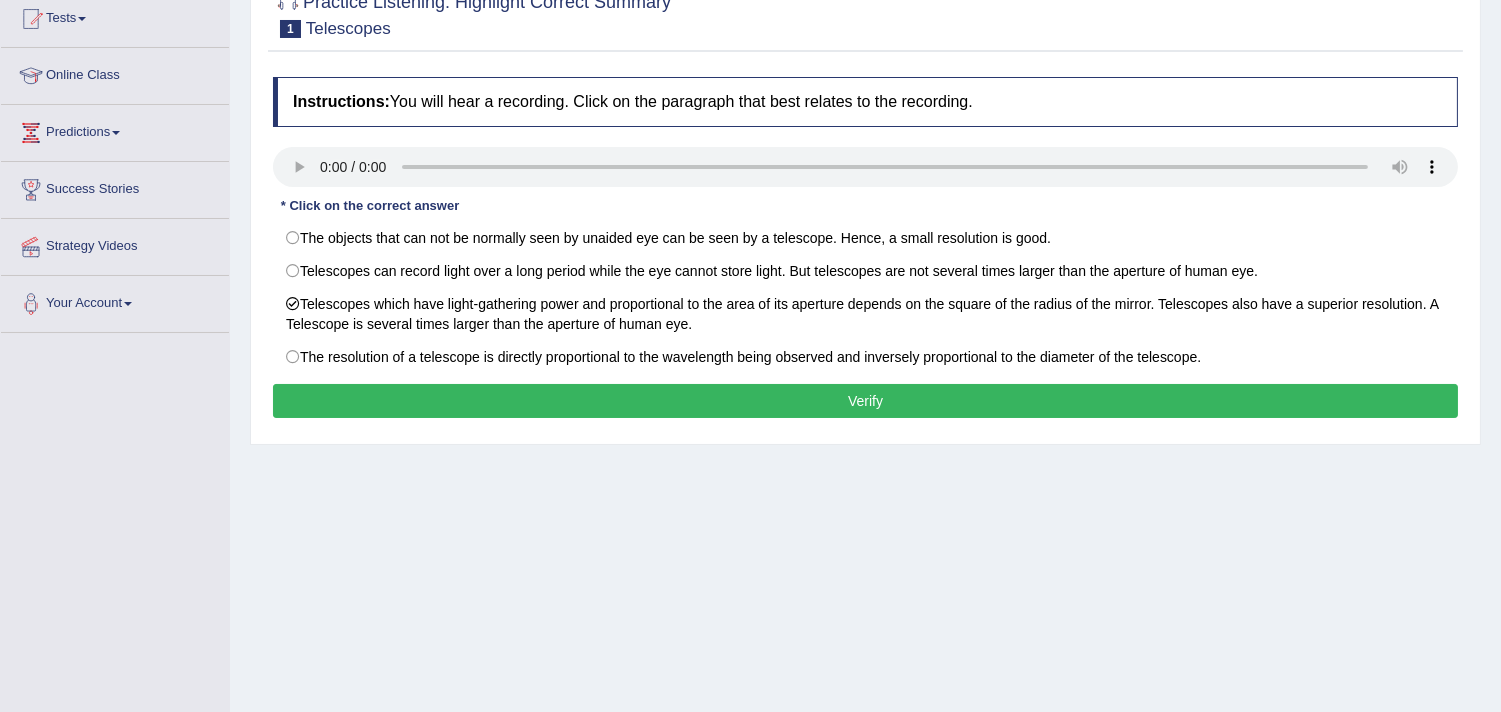 click on "Verify" at bounding box center (865, 401) 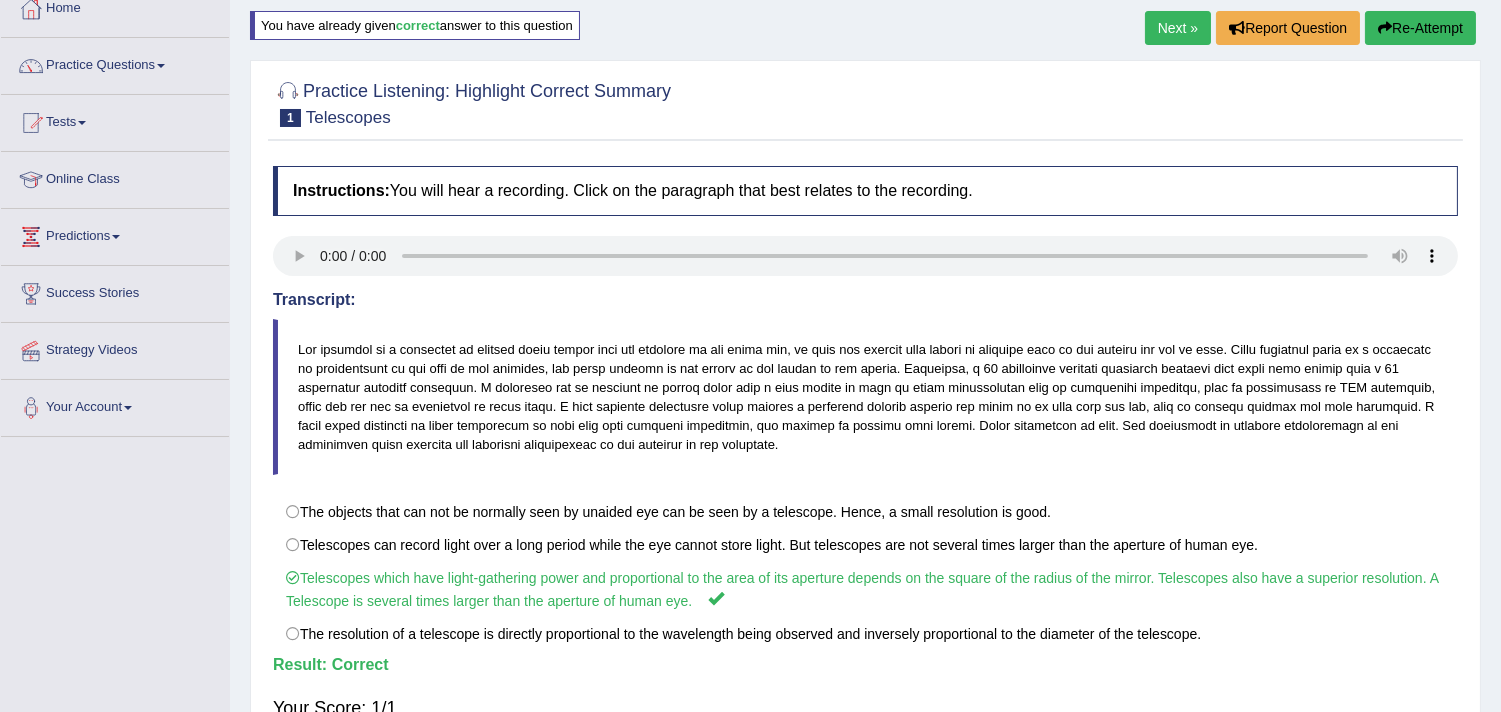 scroll, scrollTop: 115, scrollLeft: 0, axis: vertical 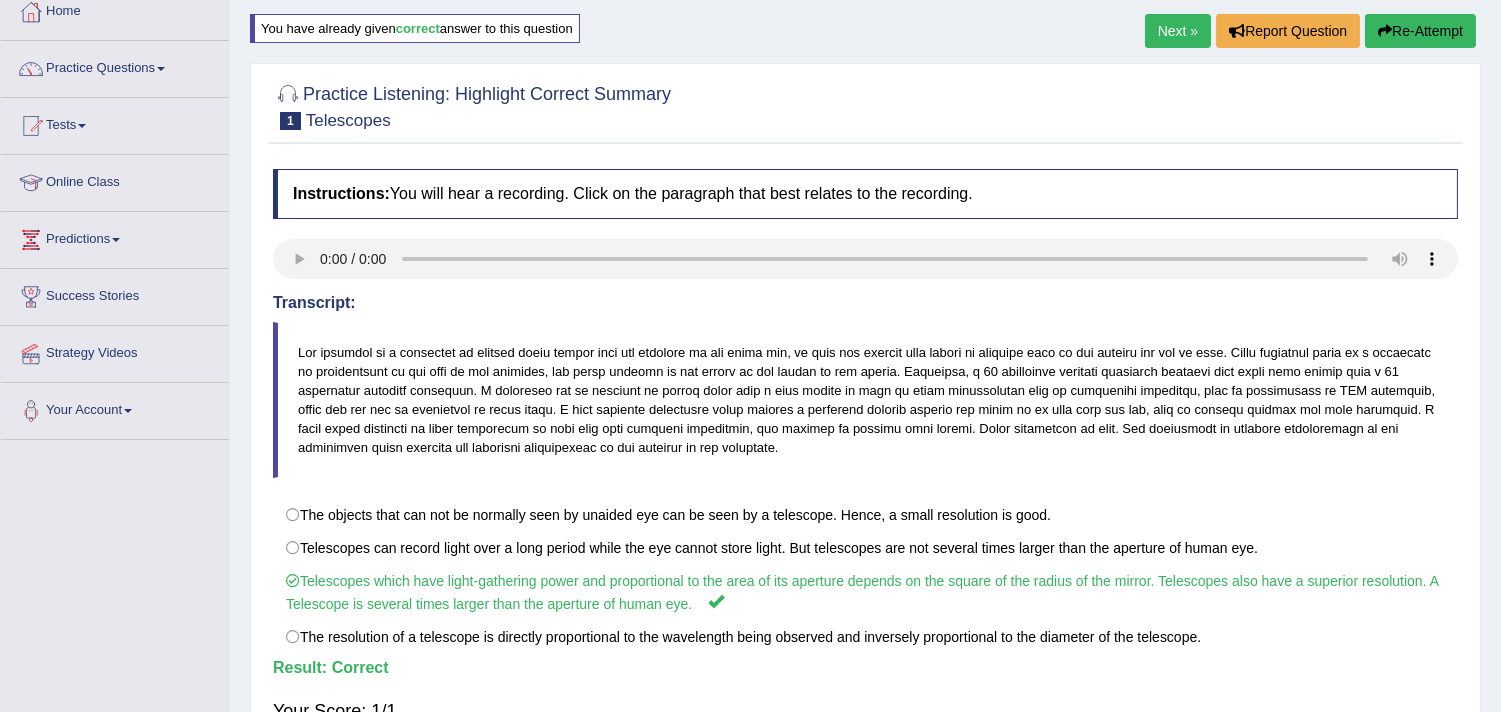 click on "Next »" at bounding box center (1178, 31) 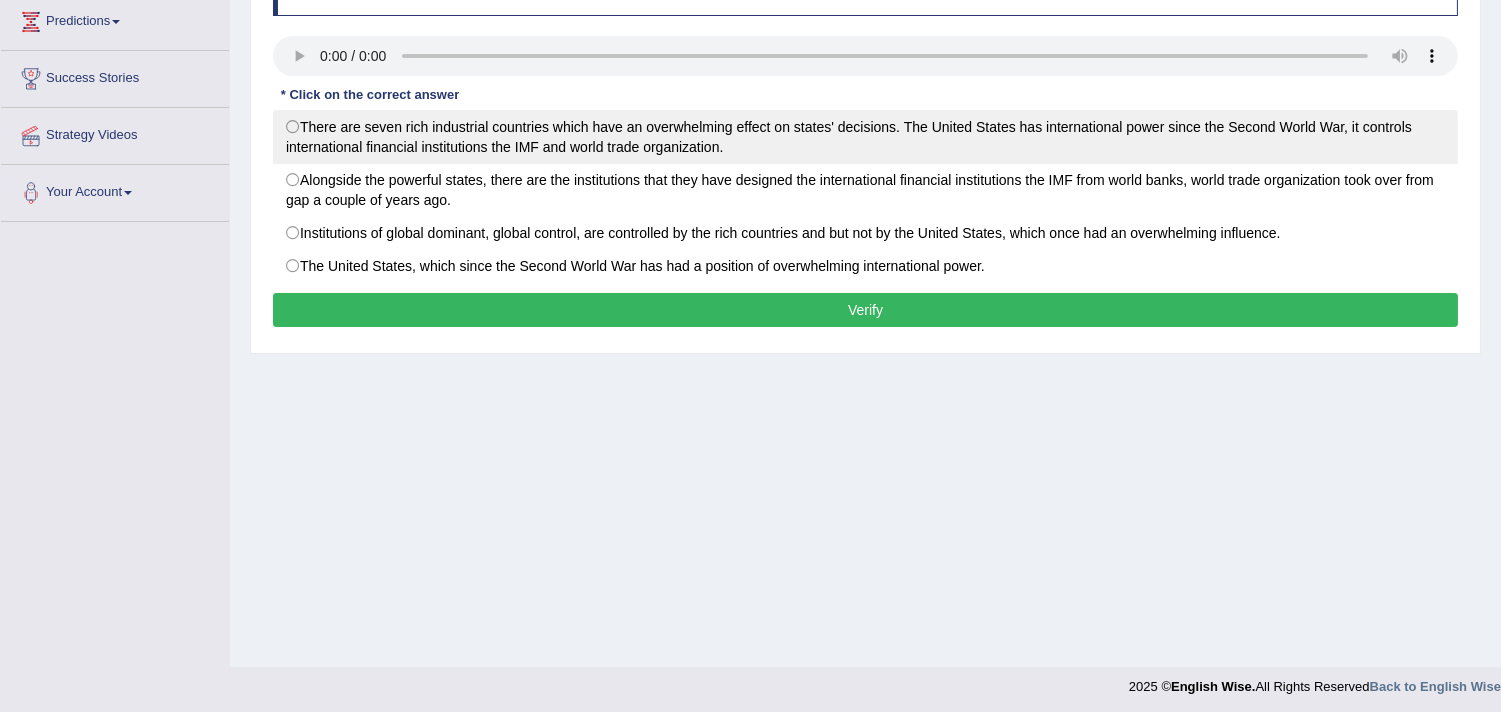 scroll, scrollTop: 222, scrollLeft: 0, axis: vertical 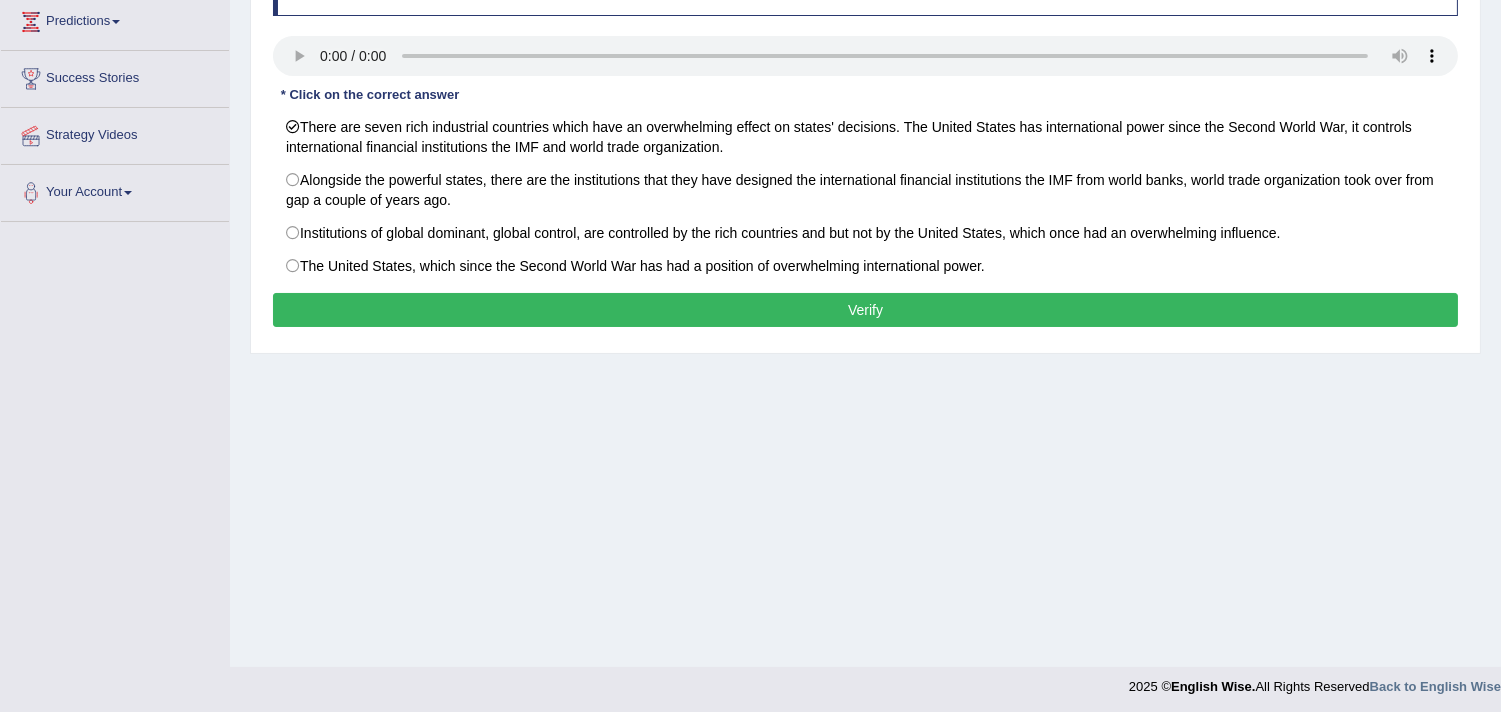 click on "Verify" at bounding box center (865, 310) 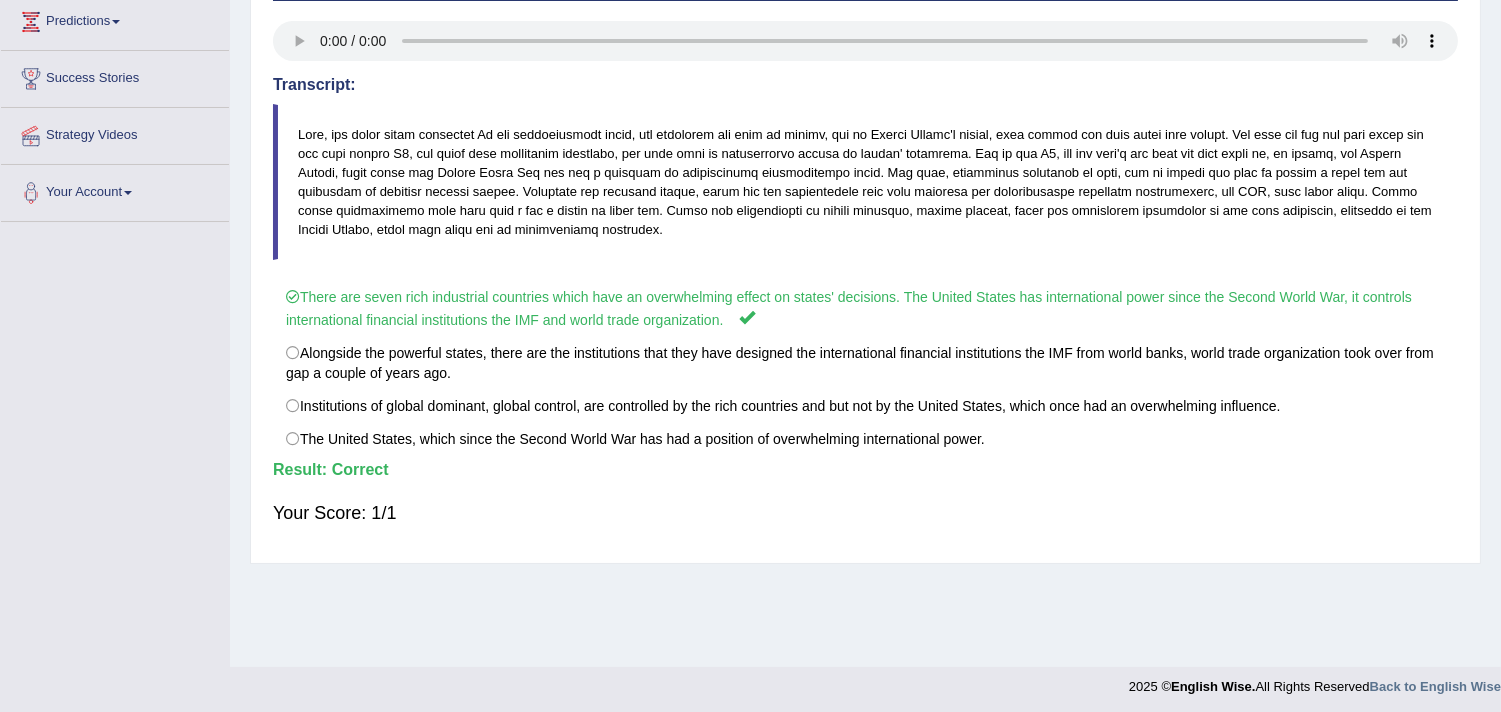 click on "Transcript:" at bounding box center [865, 85] 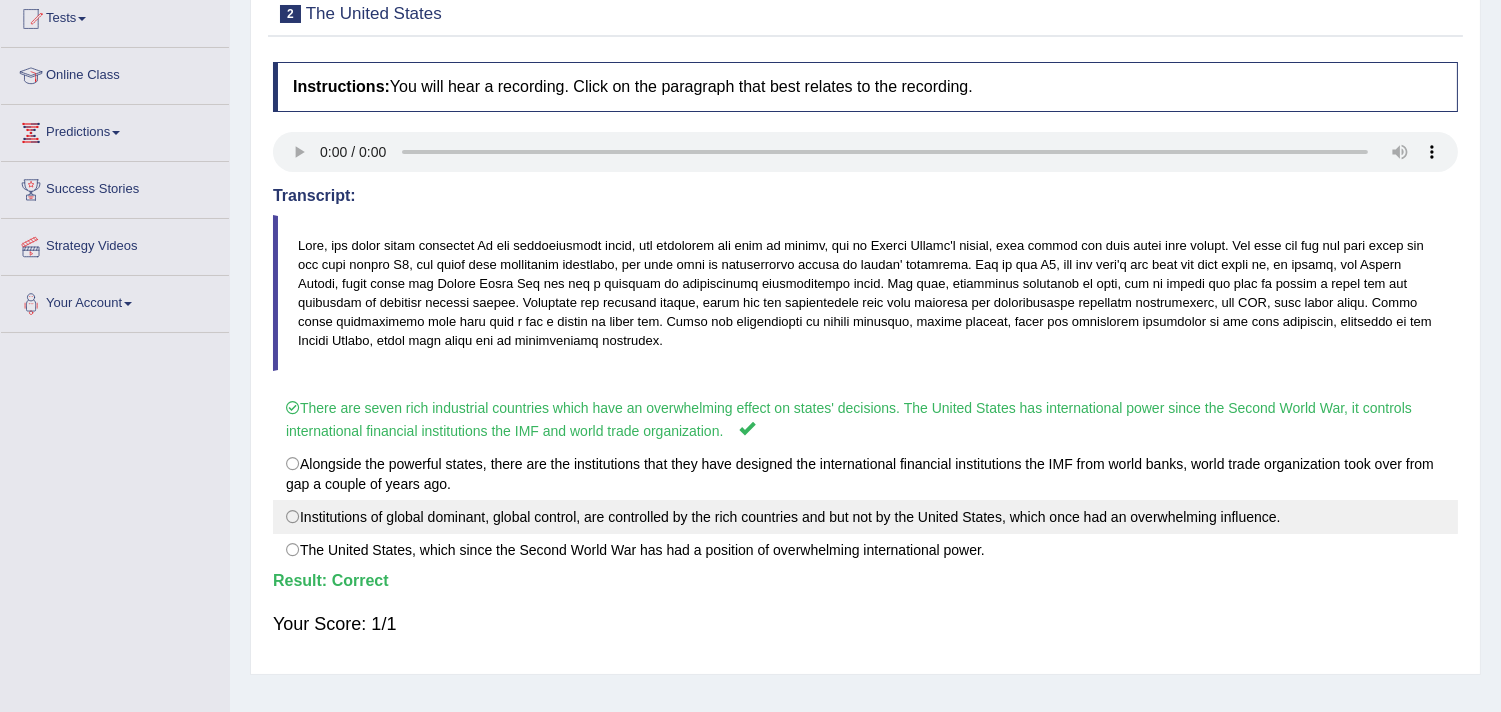 scroll, scrollTop: 0, scrollLeft: 0, axis: both 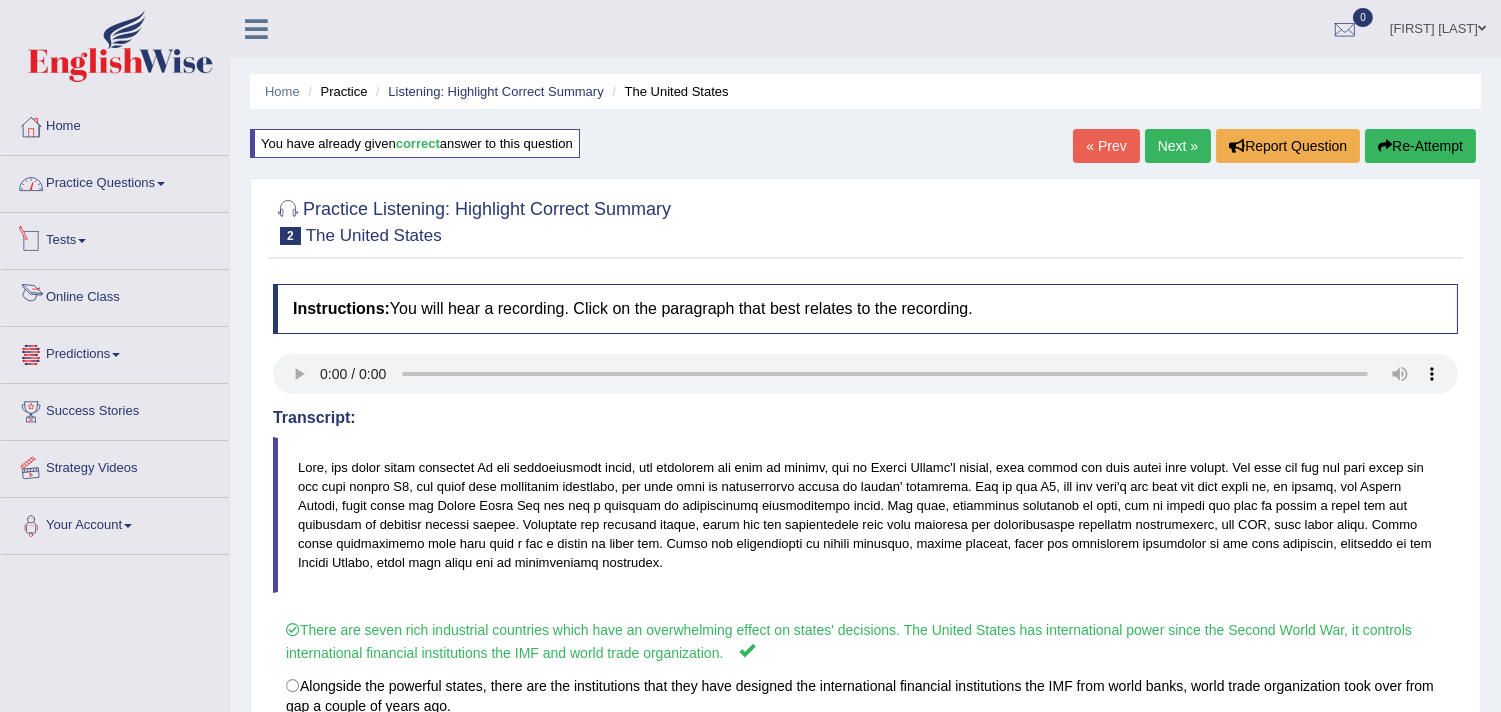 click on "Practice Questions" at bounding box center [115, 181] 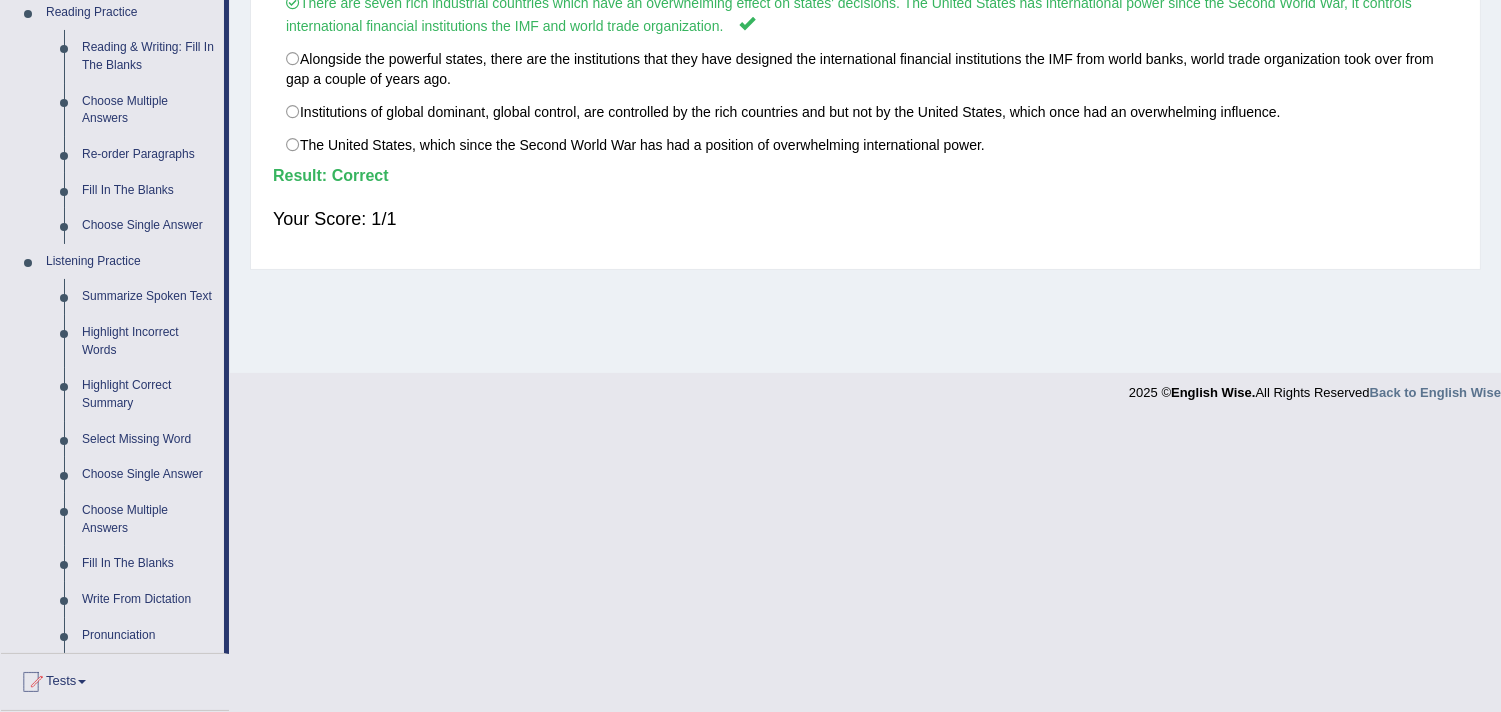 scroll, scrollTop: 666, scrollLeft: 0, axis: vertical 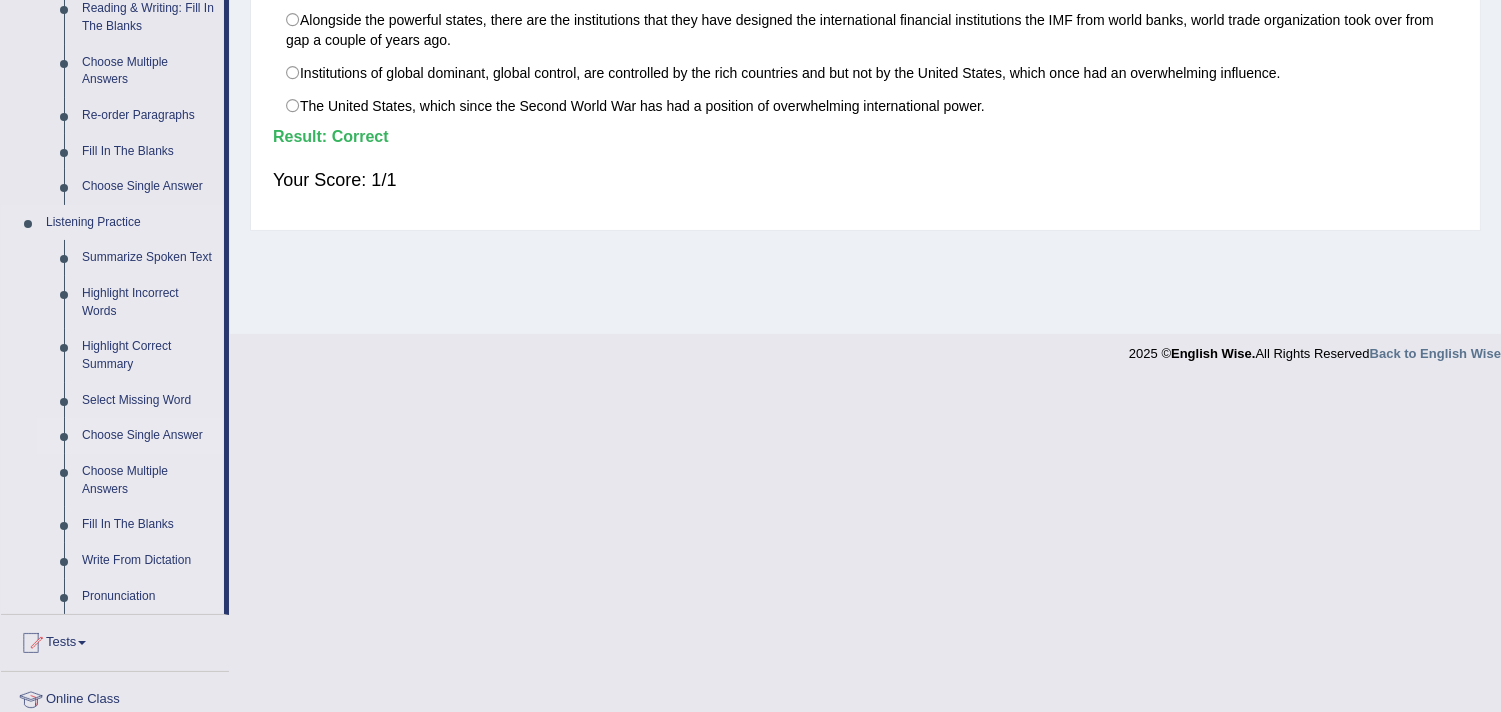 click on "Choose Single Answer" at bounding box center [148, 436] 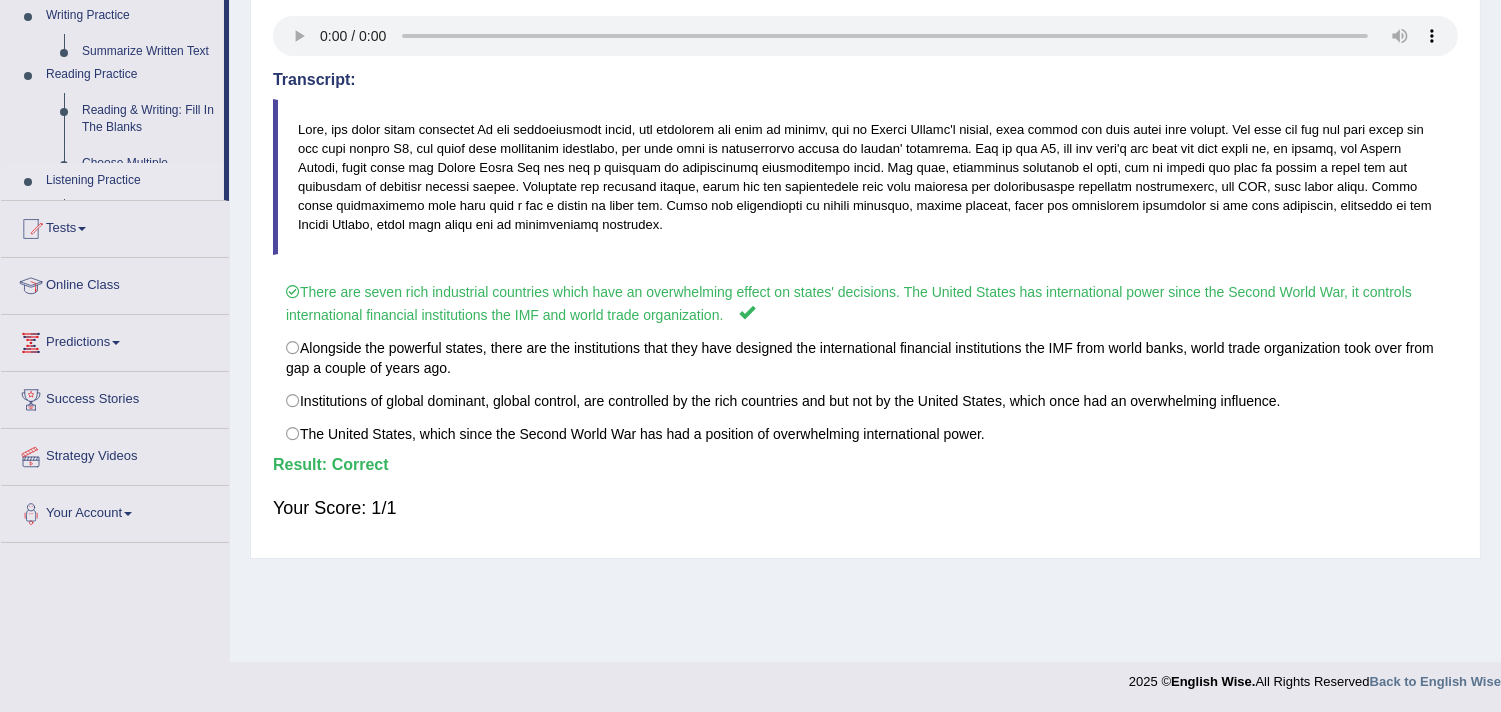 scroll, scrollTop: 288, scrollLeft: 0, axis: vertical 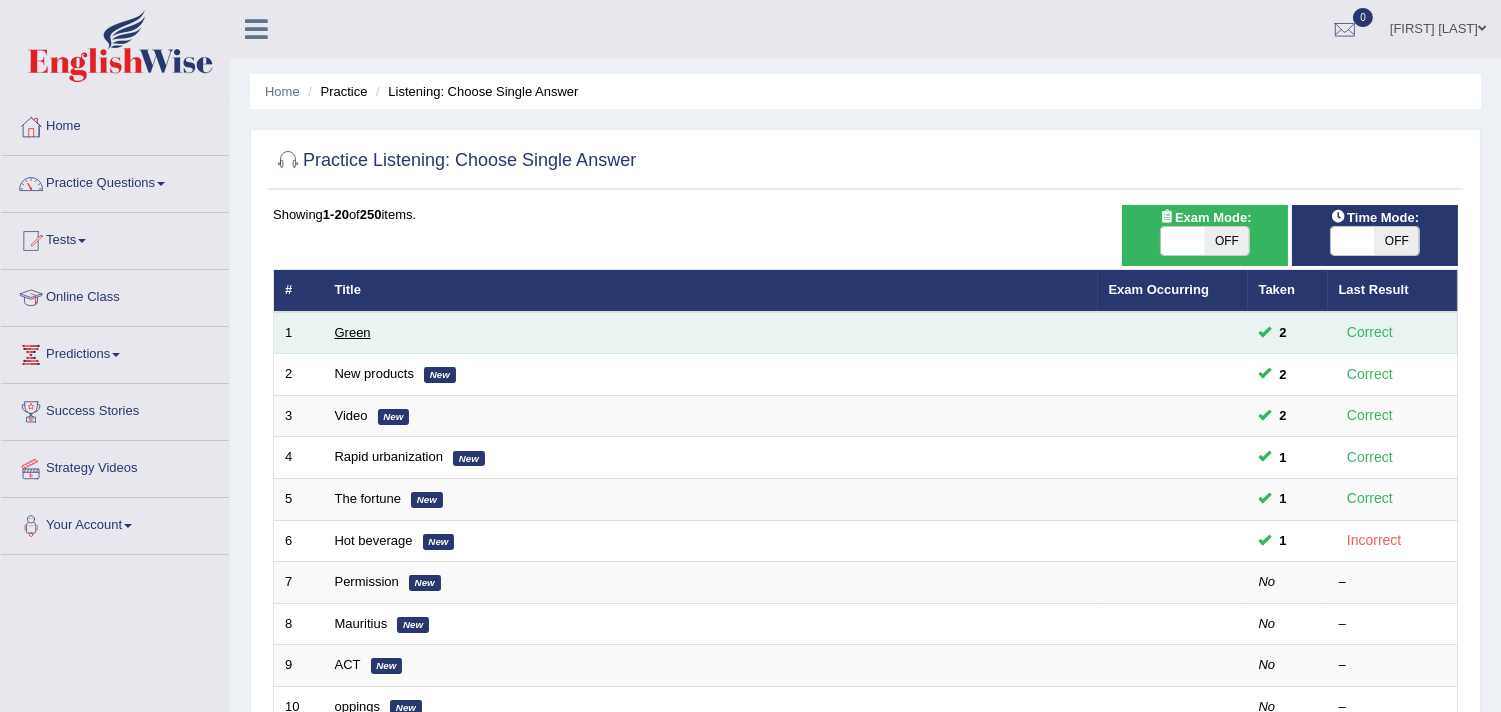 click on "Green" at bounding box center (353, 332) 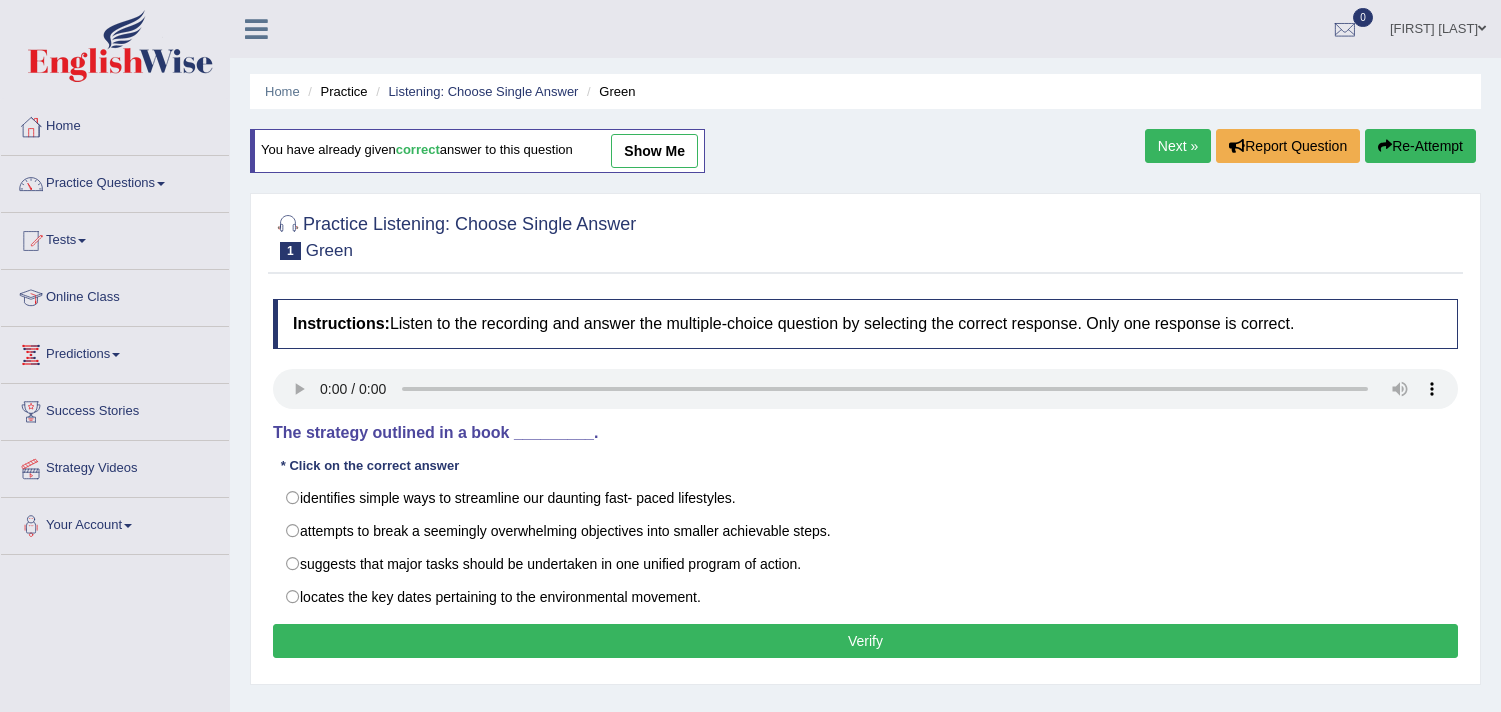 scroll, scrollTop: 222, scrollLeft: 0, axis: vertical 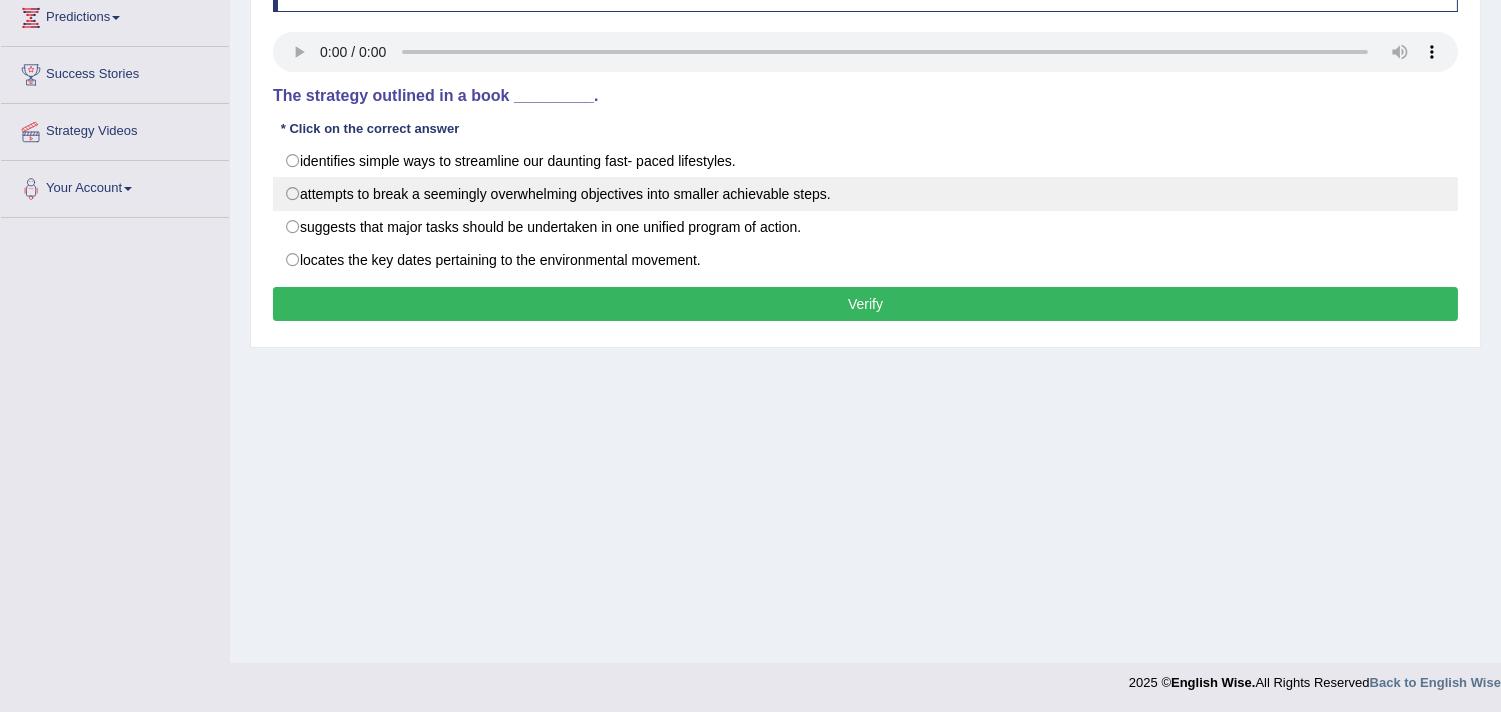 click on "attempts to break a seemingly overwhelming objectives into smaller achievable steps." at bounding box center (865, 194) 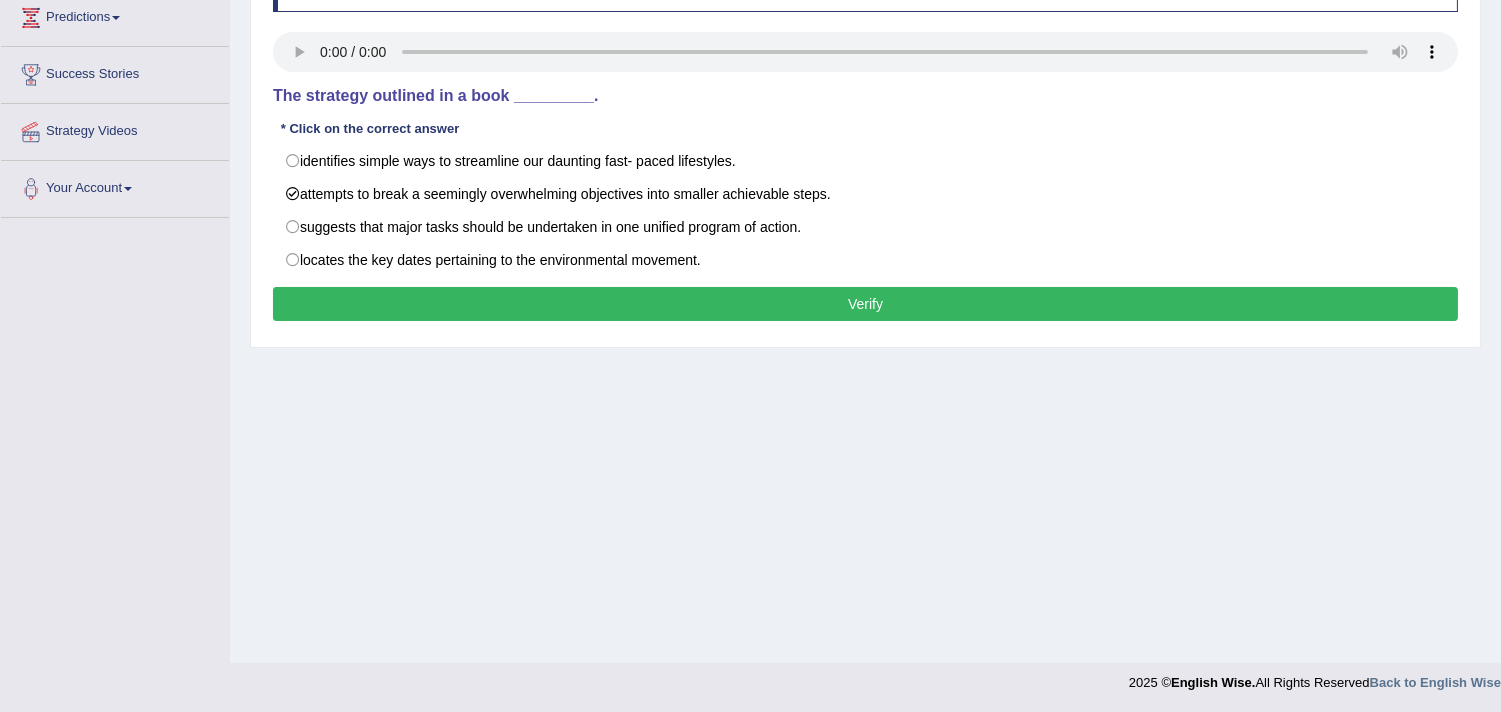 click on "Verify" at bounding box center (865, 304) 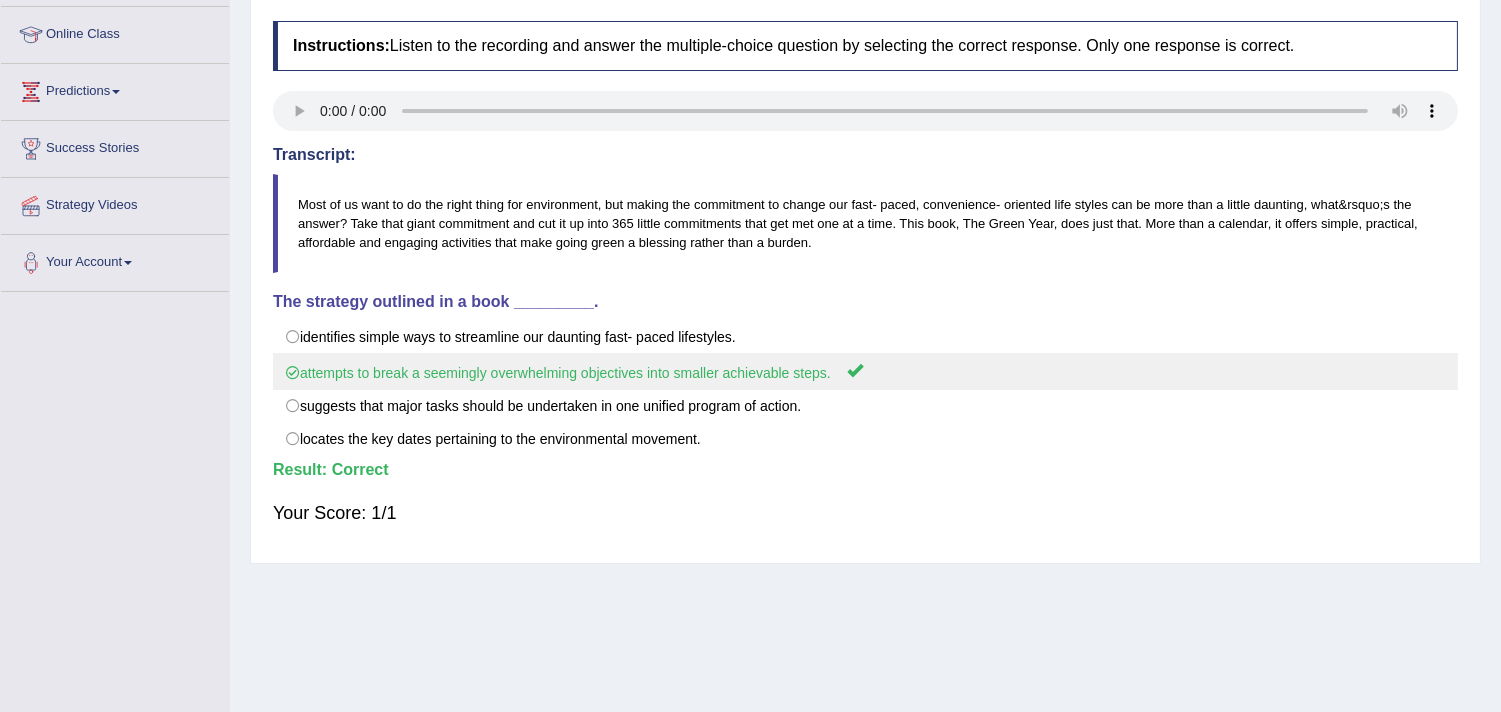 scroll, scrollTop: 226, scrollLeft: 0, axis: vertical 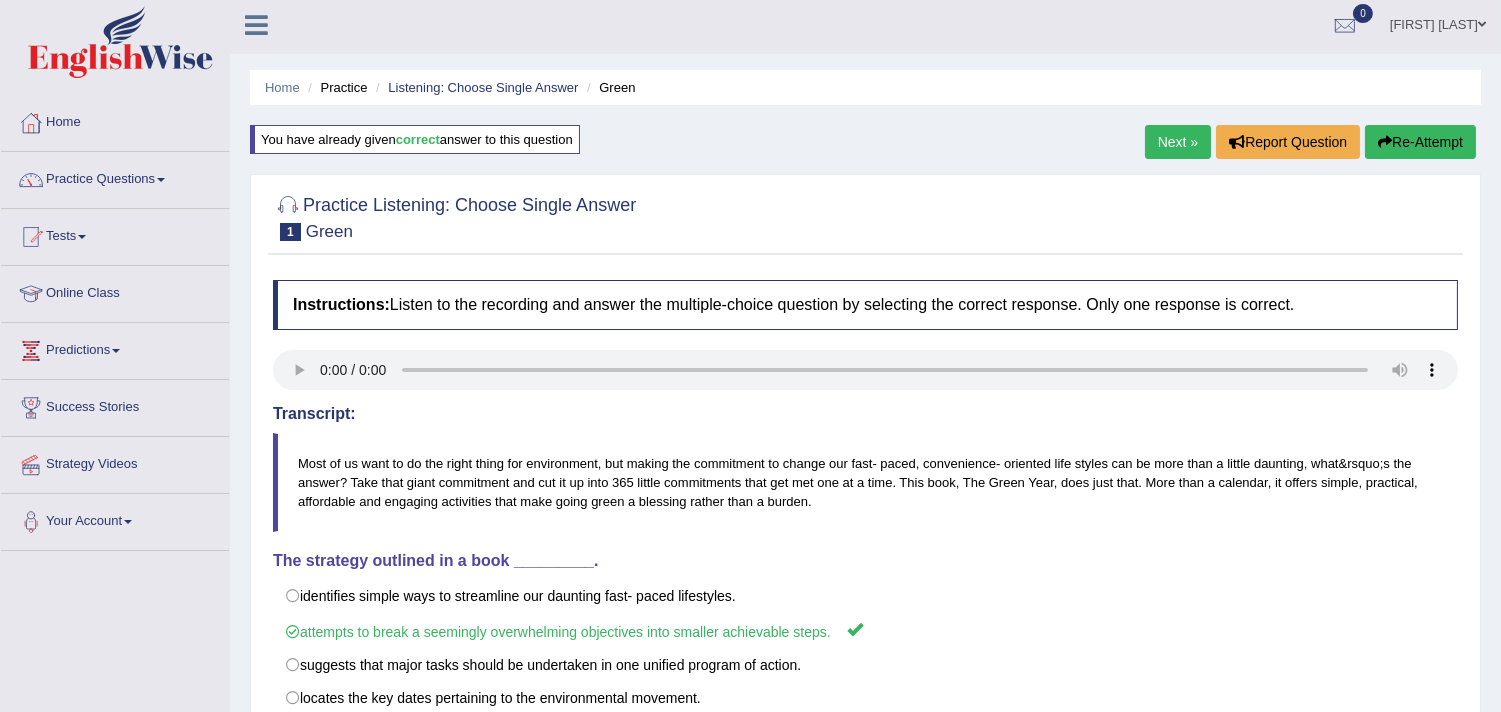 click on "Next »" at bounding box center (1178, 142) 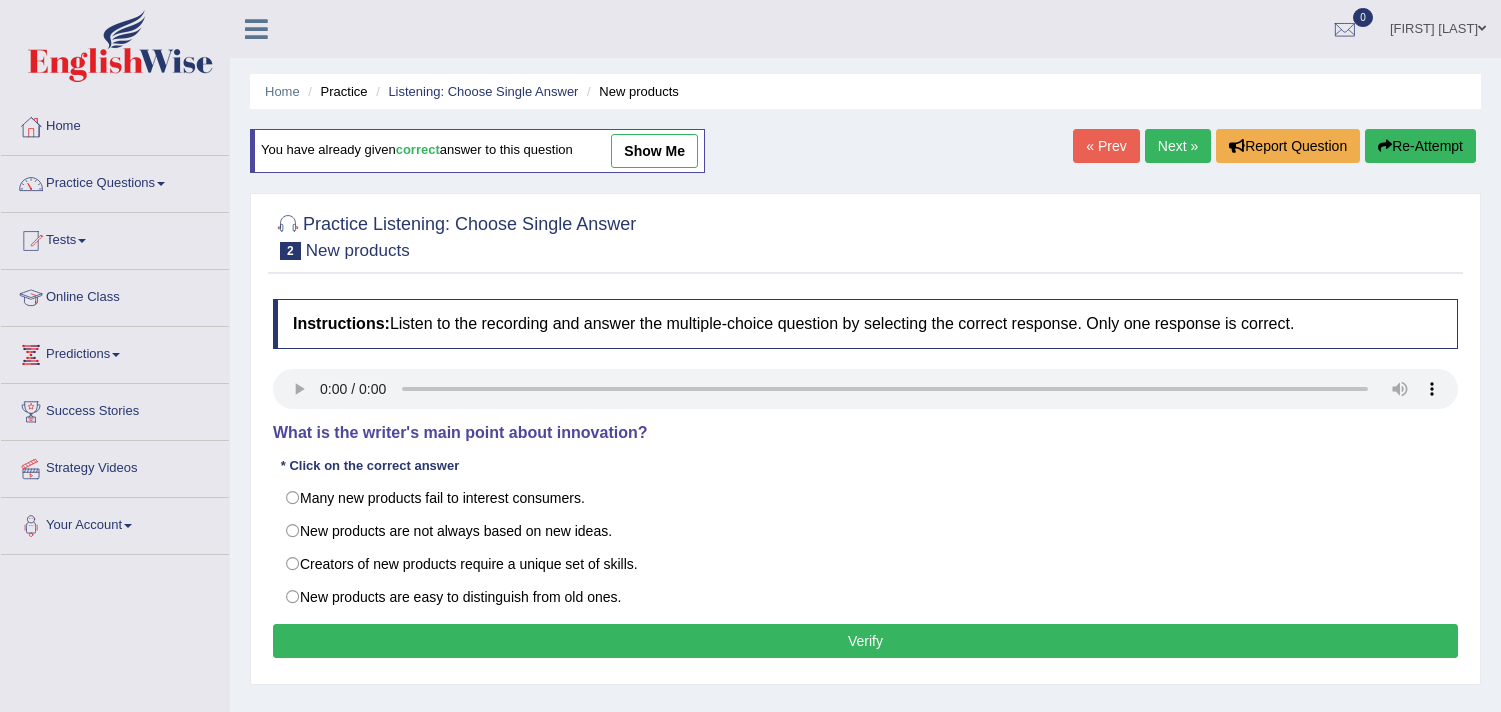 scroll, scrollTop: 222, scrollLeft: 0, axis: vertical 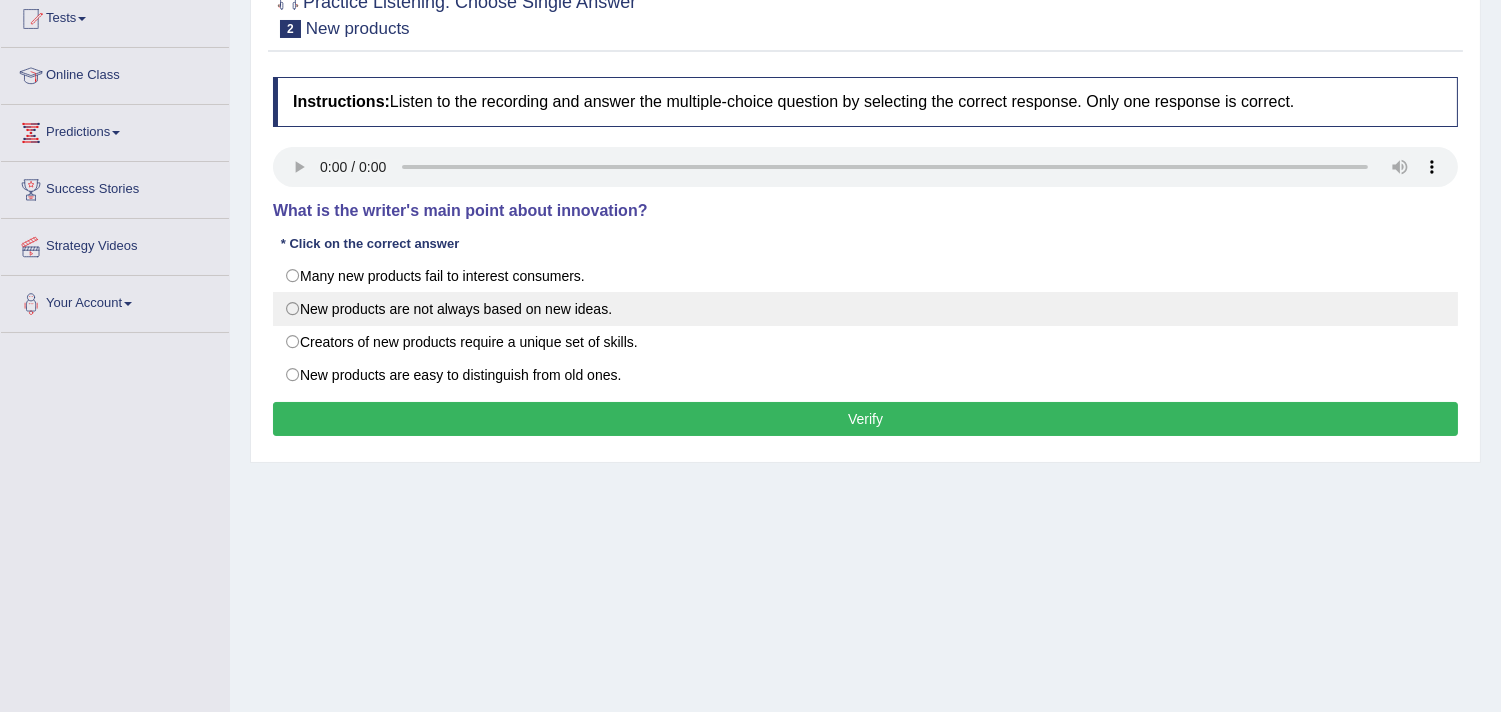 click on "New products are not always based on new ideas." at bounding box center [865, 309] 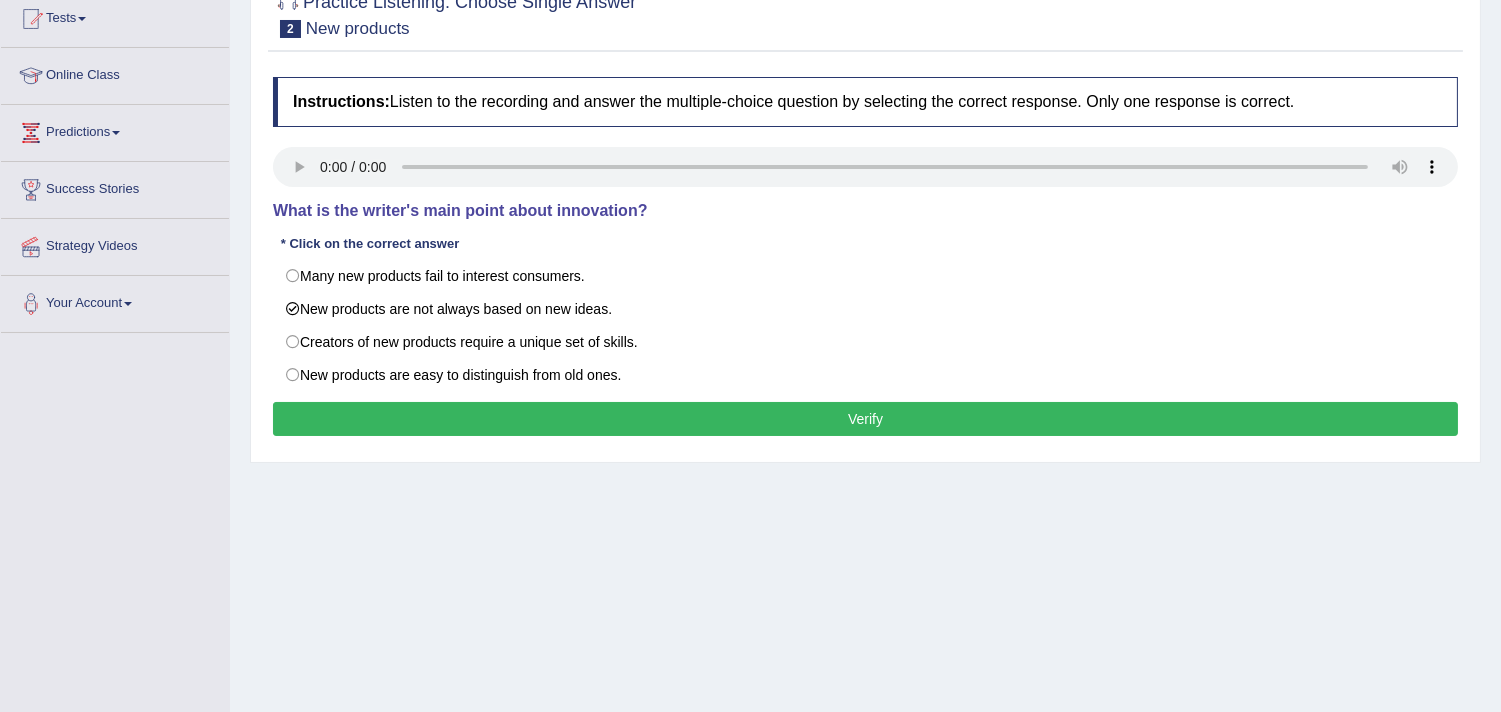 click on "Verify" at bounding box center (865, 419) 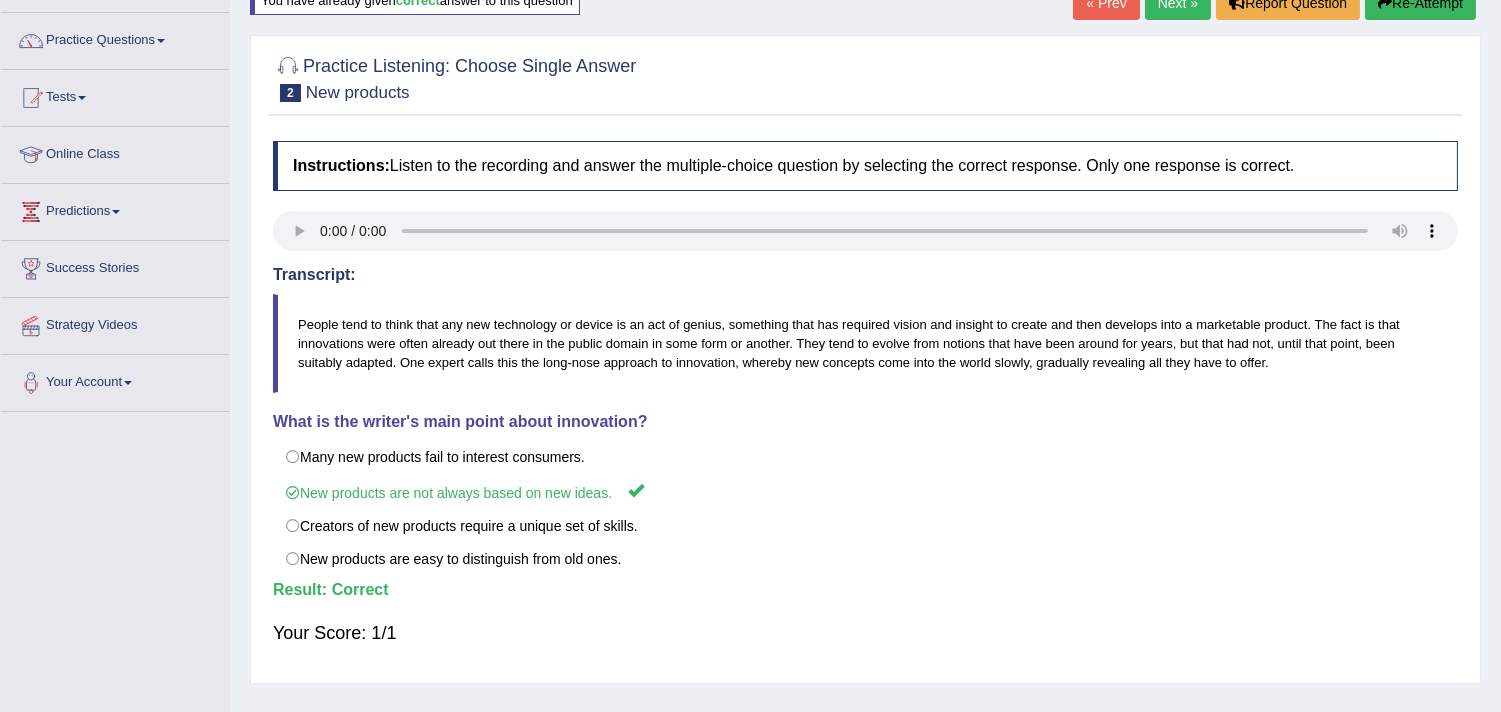scroll, scrollTop: 111, scrollLeft: 0, axis: vertical 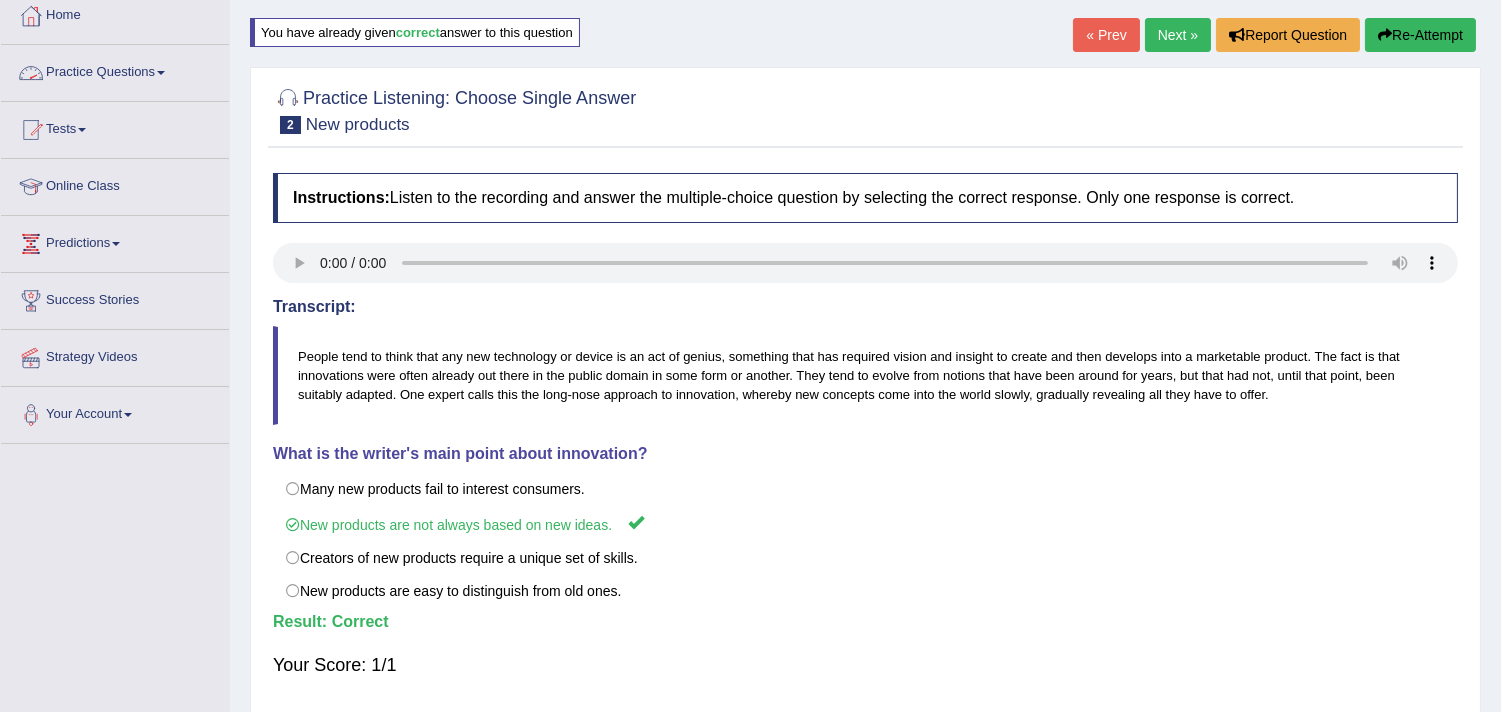 drag, startPoint x: 78, startPoint y: 57, endPoint x: 97, endPoint y: 62, distance: 19.646883 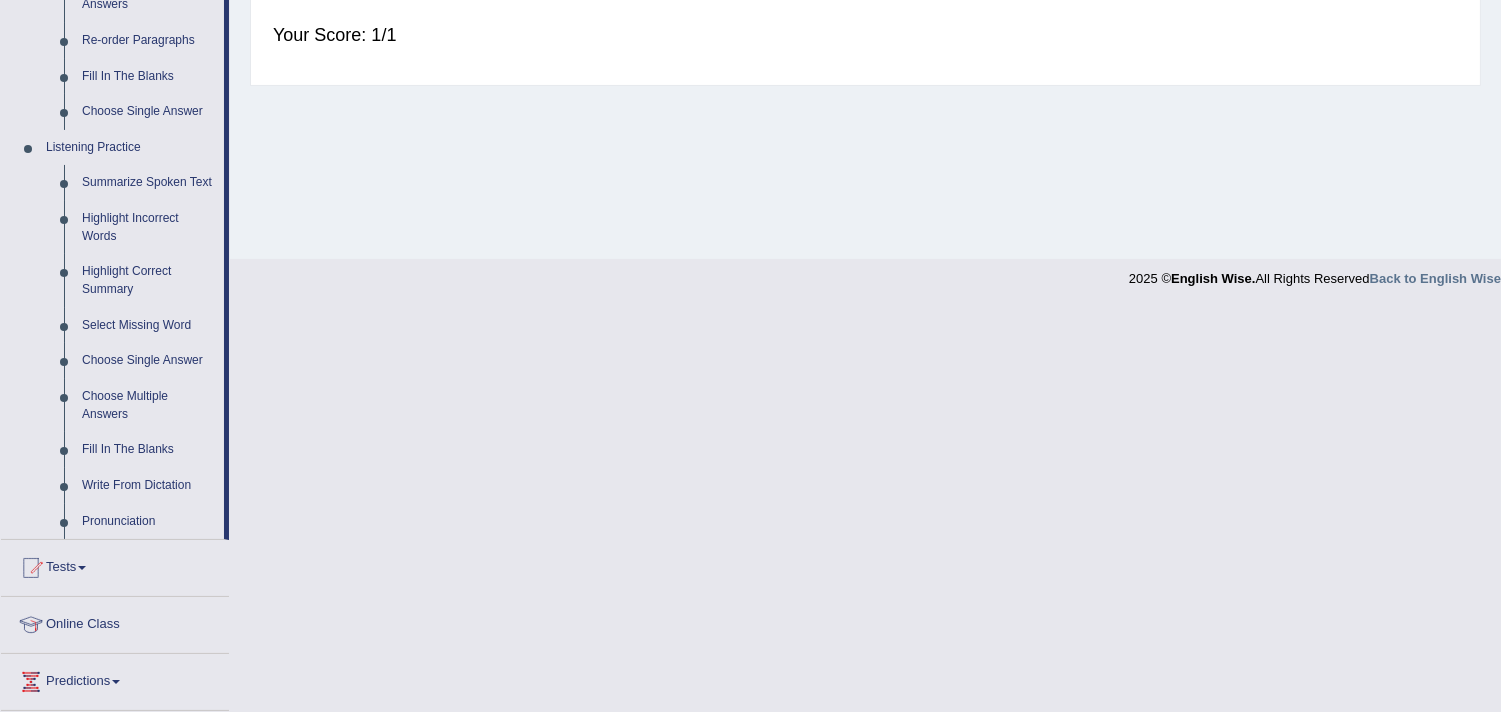 scroll, scrollTop: 777, scrollLeft: 0, axis: vertical 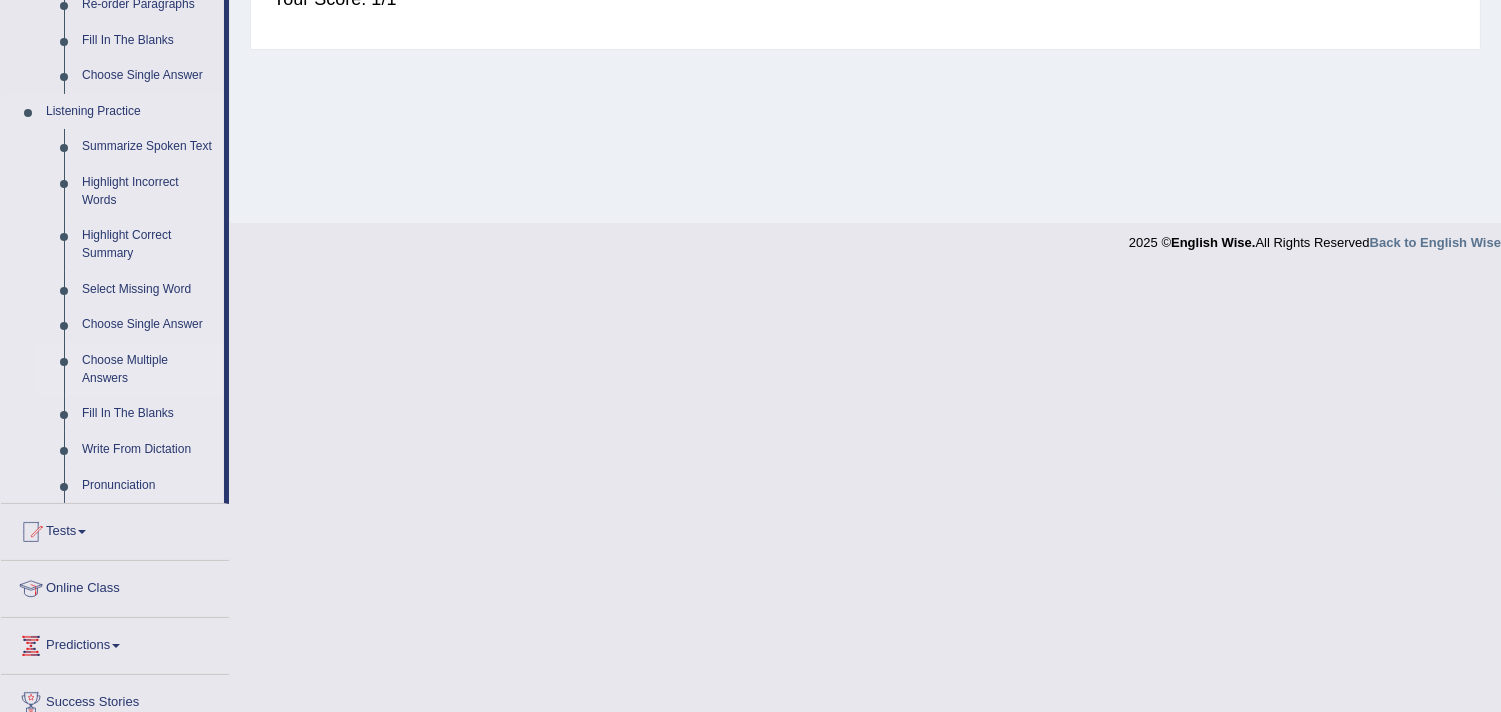 click on "Choose Multiple Answers" at bounding box center (148, 369) 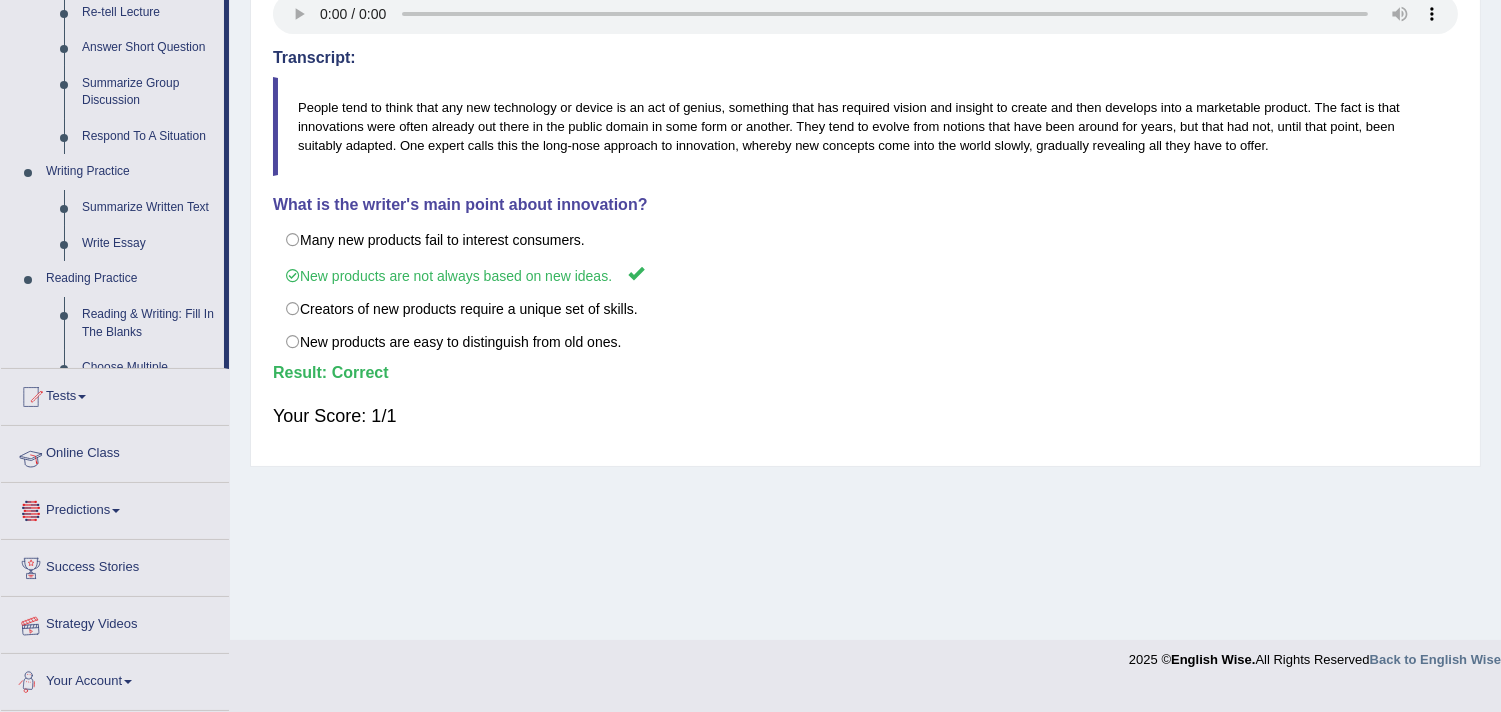scroll, scrollTop: 817, scrollLeft: 0, axis: vertical 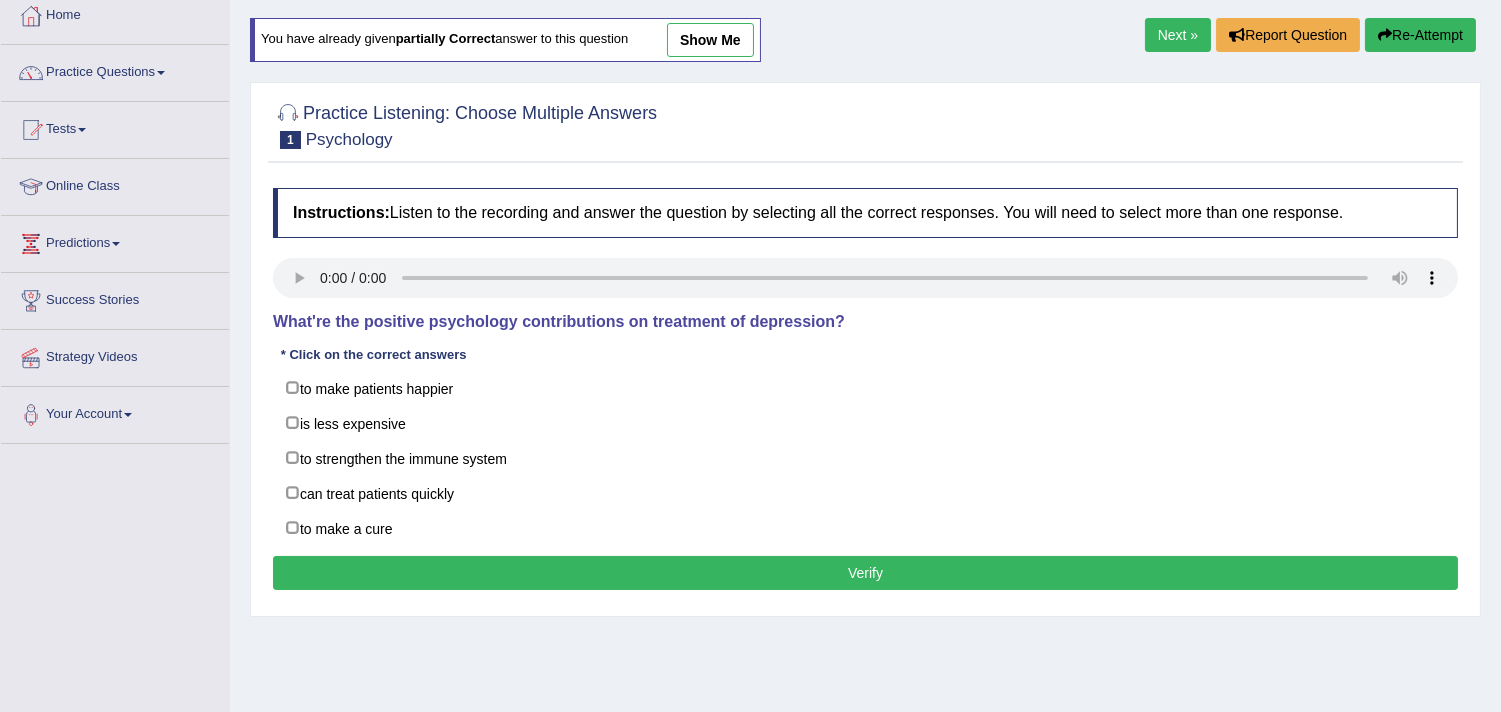 type 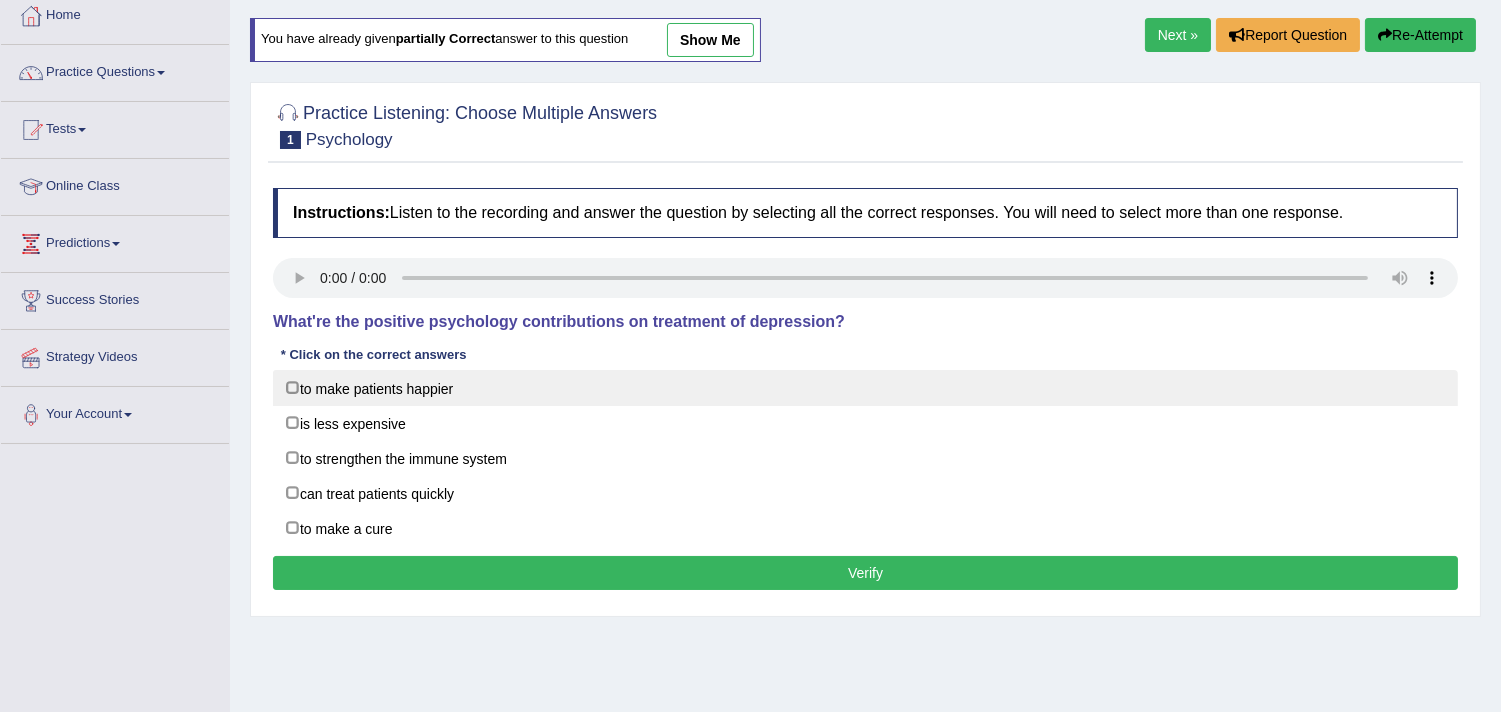 click on "to make patients happier" at bounding box center (865, 388) 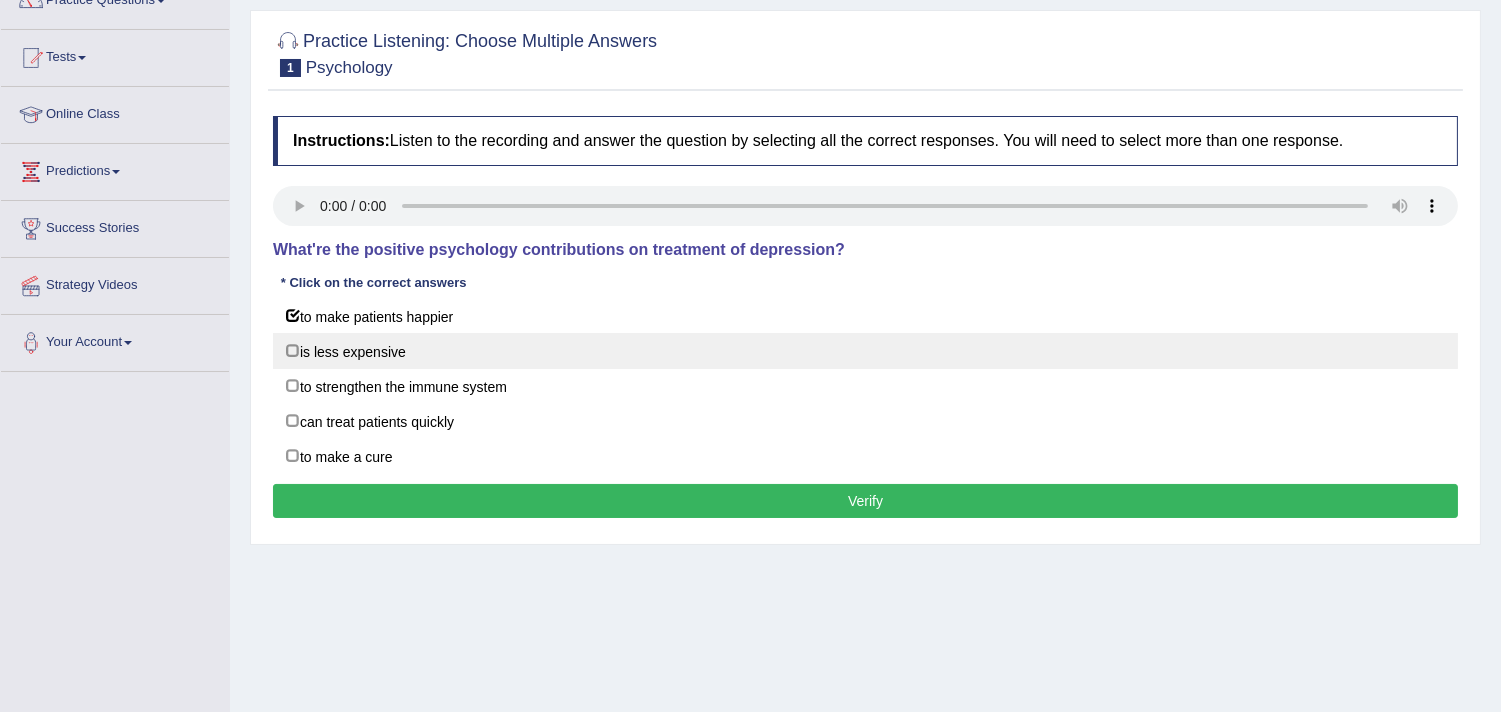 scroll, scrollTop: 222, scrollLeft: 0, axis: vertical 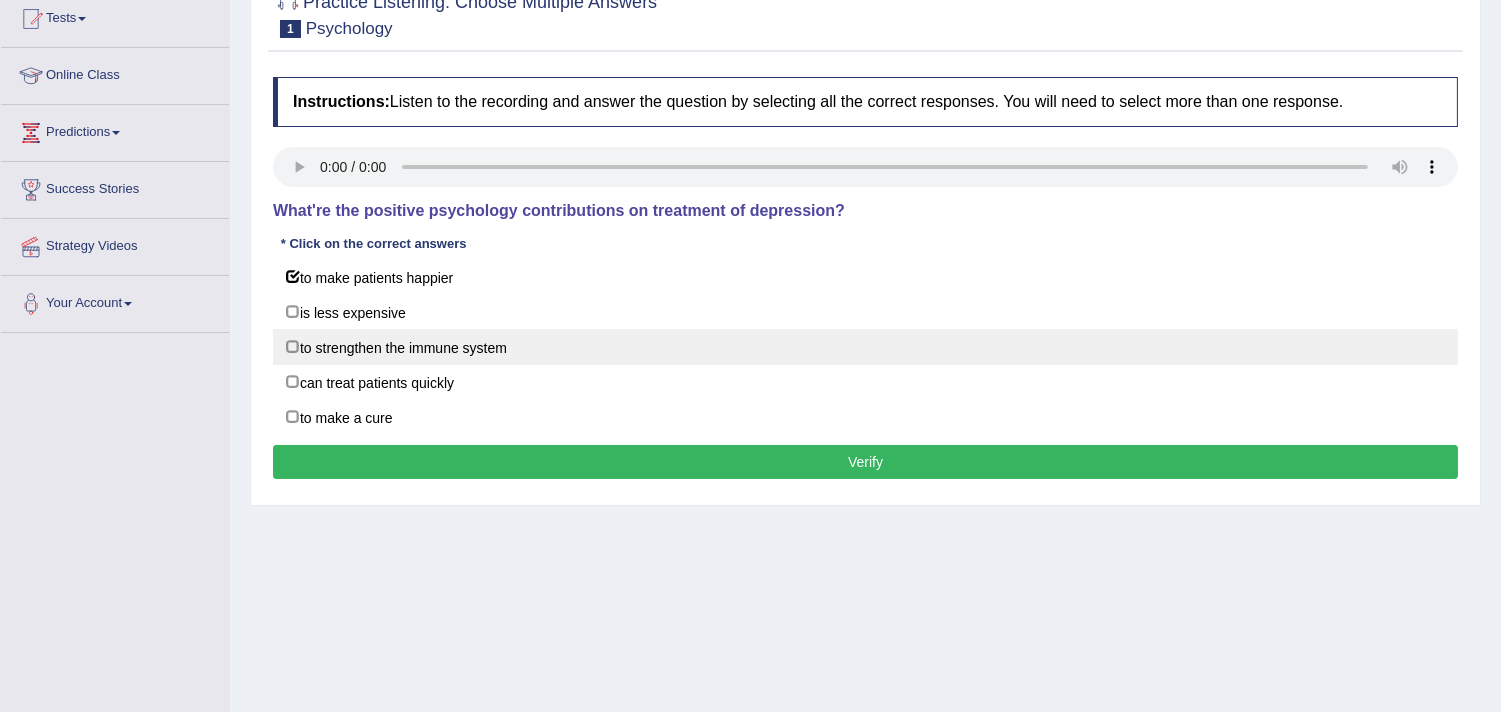 click on "to strengthen the immune system" at bounding box center [865, 347] 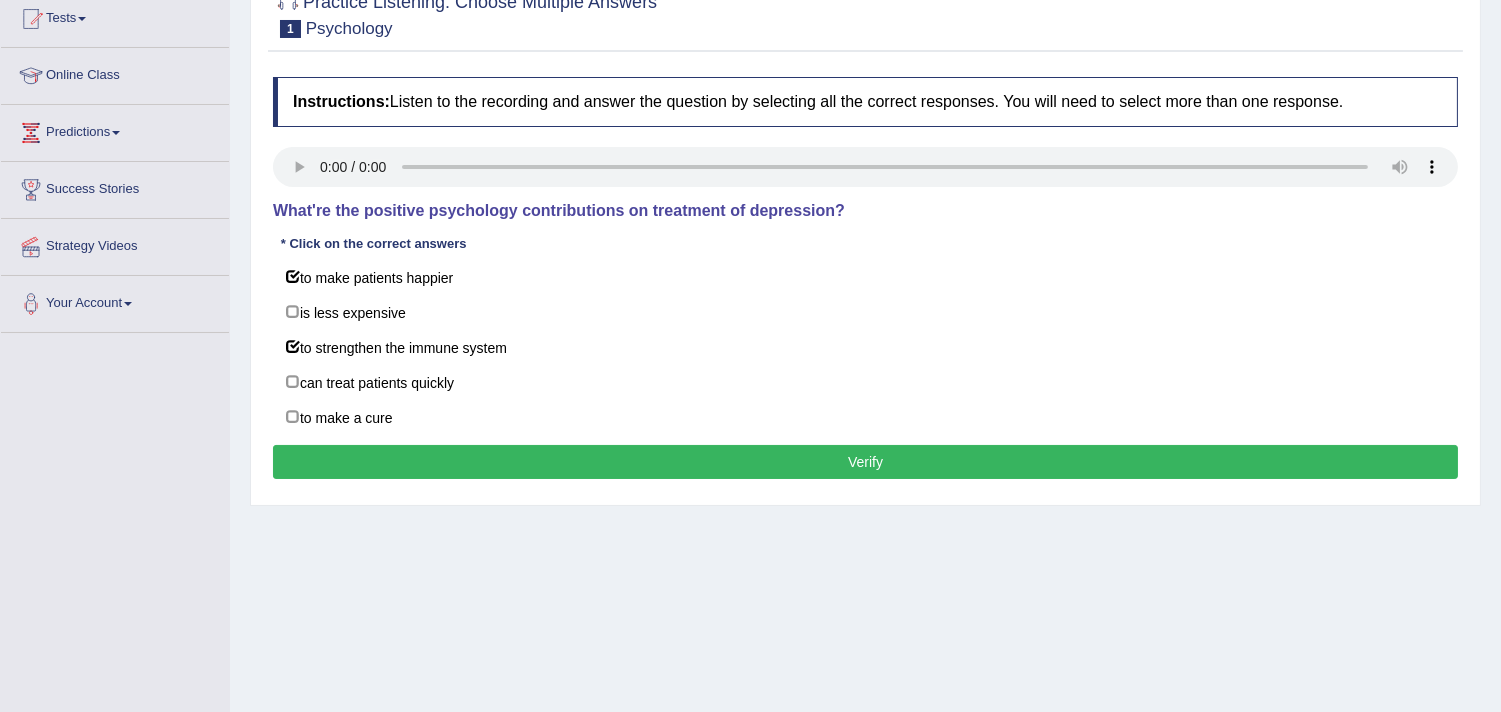 click on "Verify" at bounding box center [865, 462] 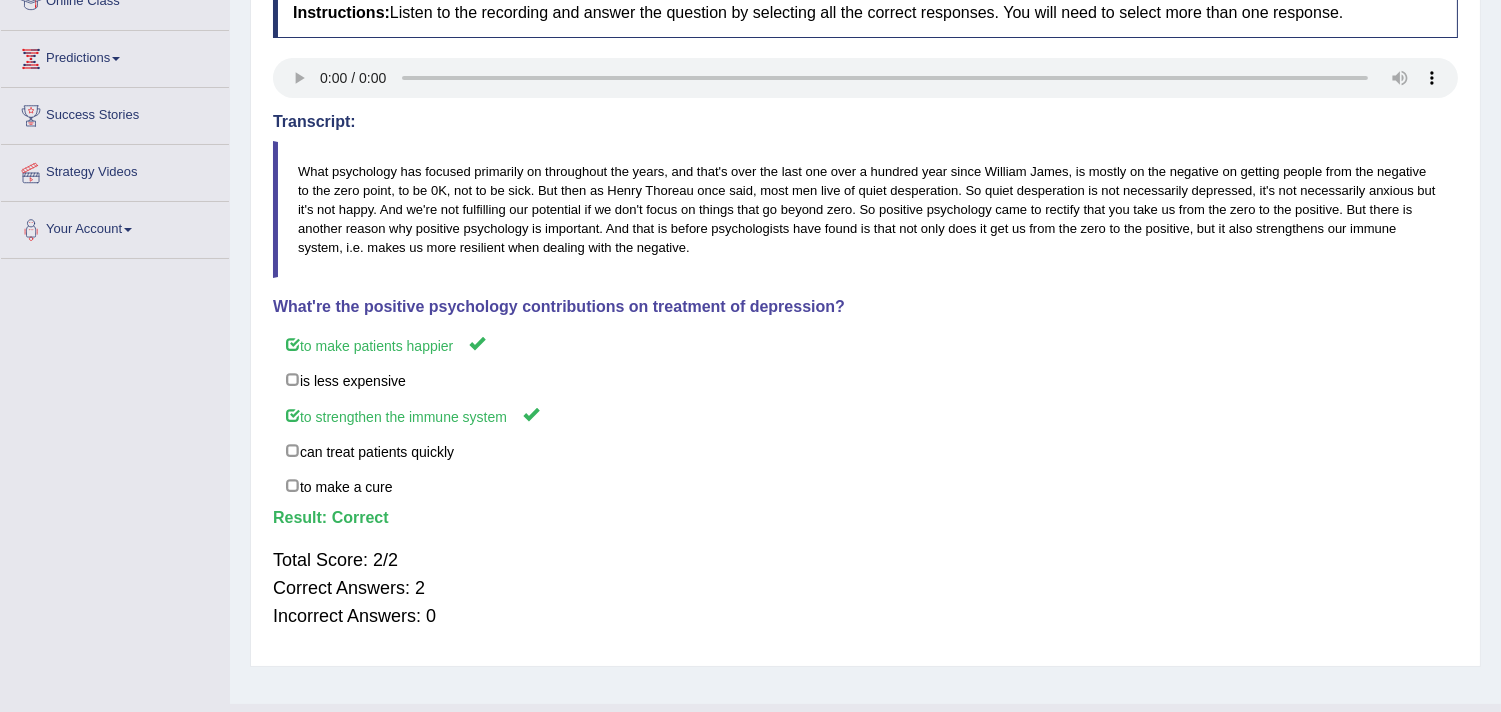 scroll, scrollTop: 333, scrollLeft: 0, axis: vertical 